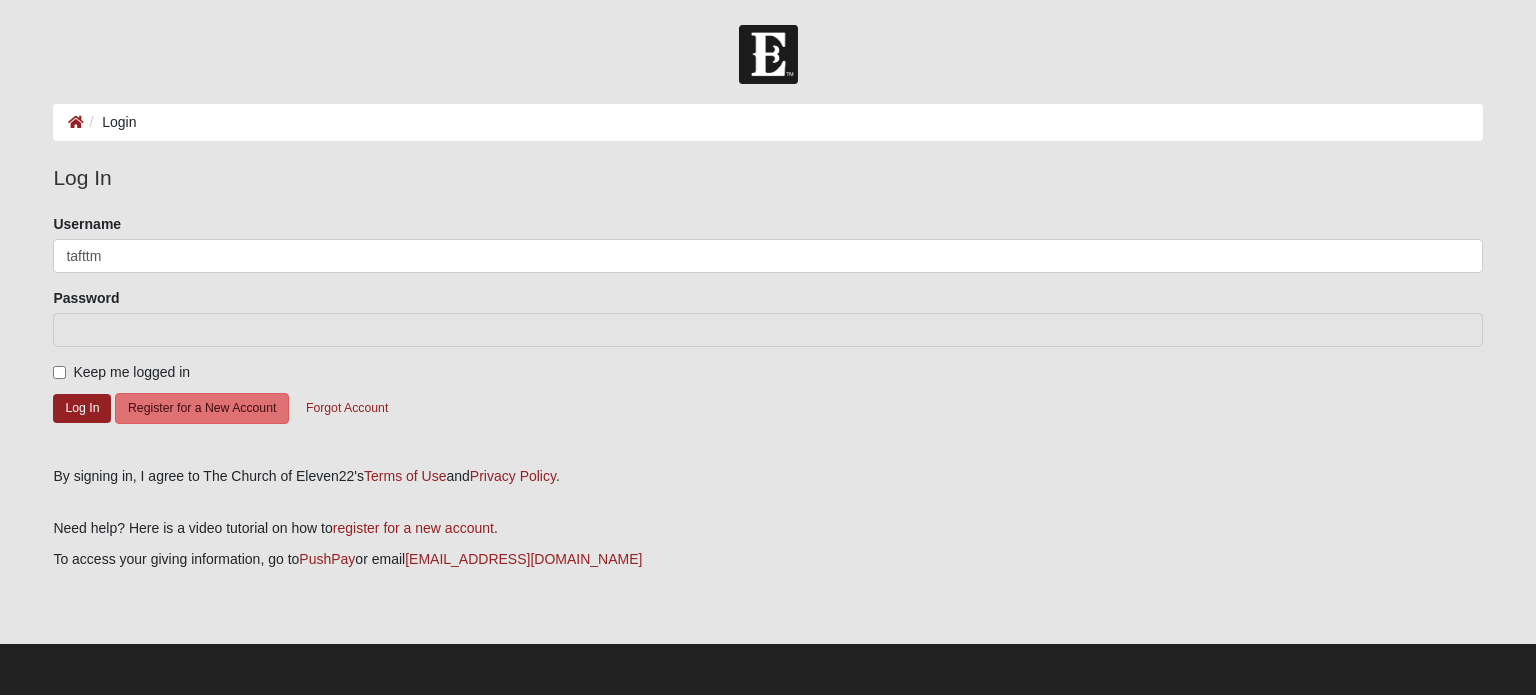 scroll, scrollTop: 0, scrollLeft: 0, axis: both 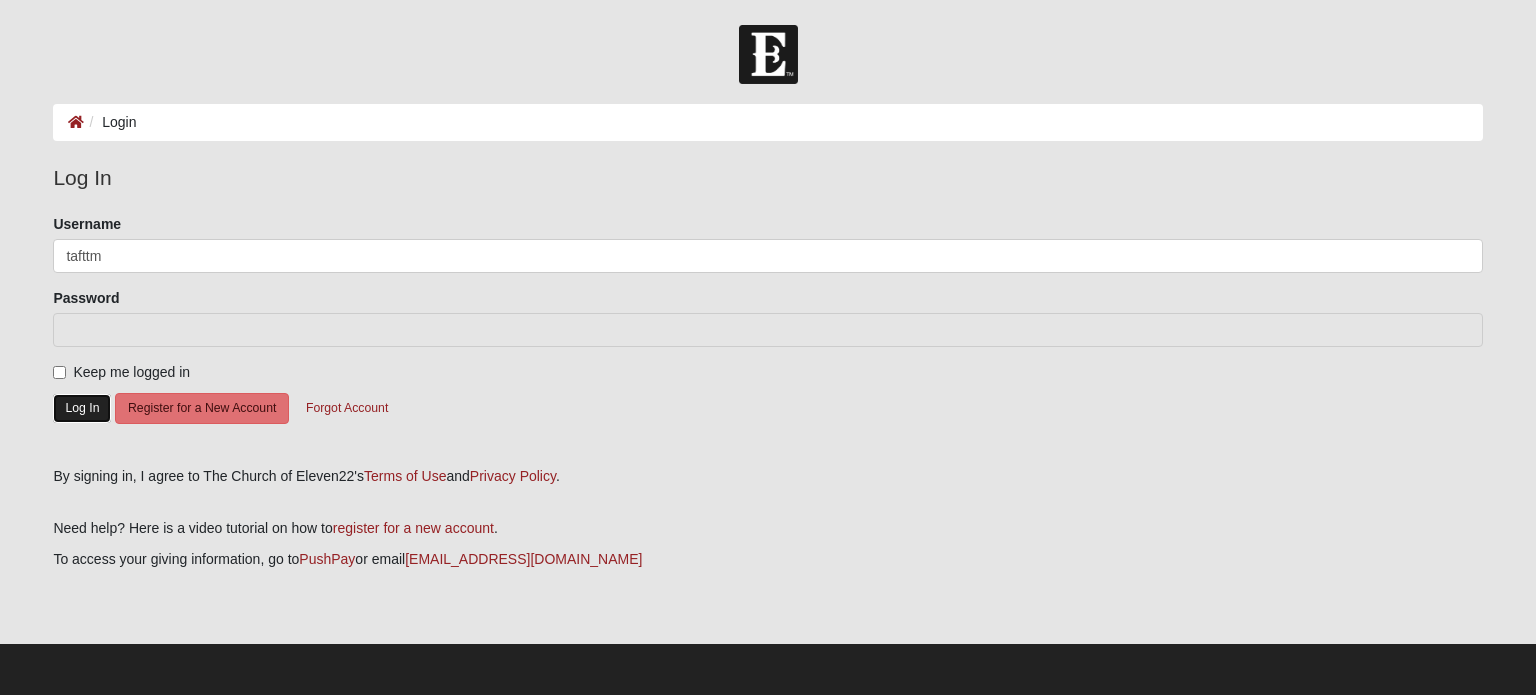 click on "Log In" 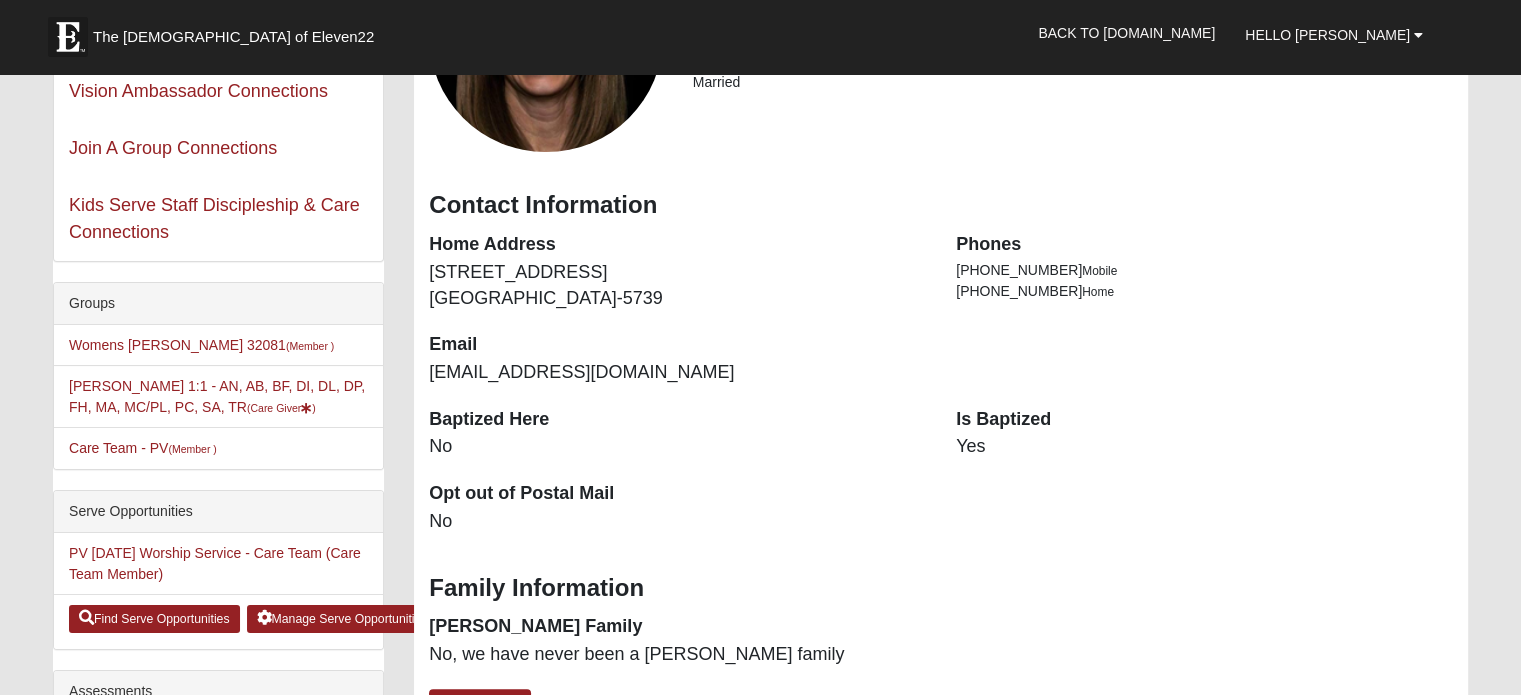 scroll, scrollTop: 300, scrollLeft: 0, axis: vertical 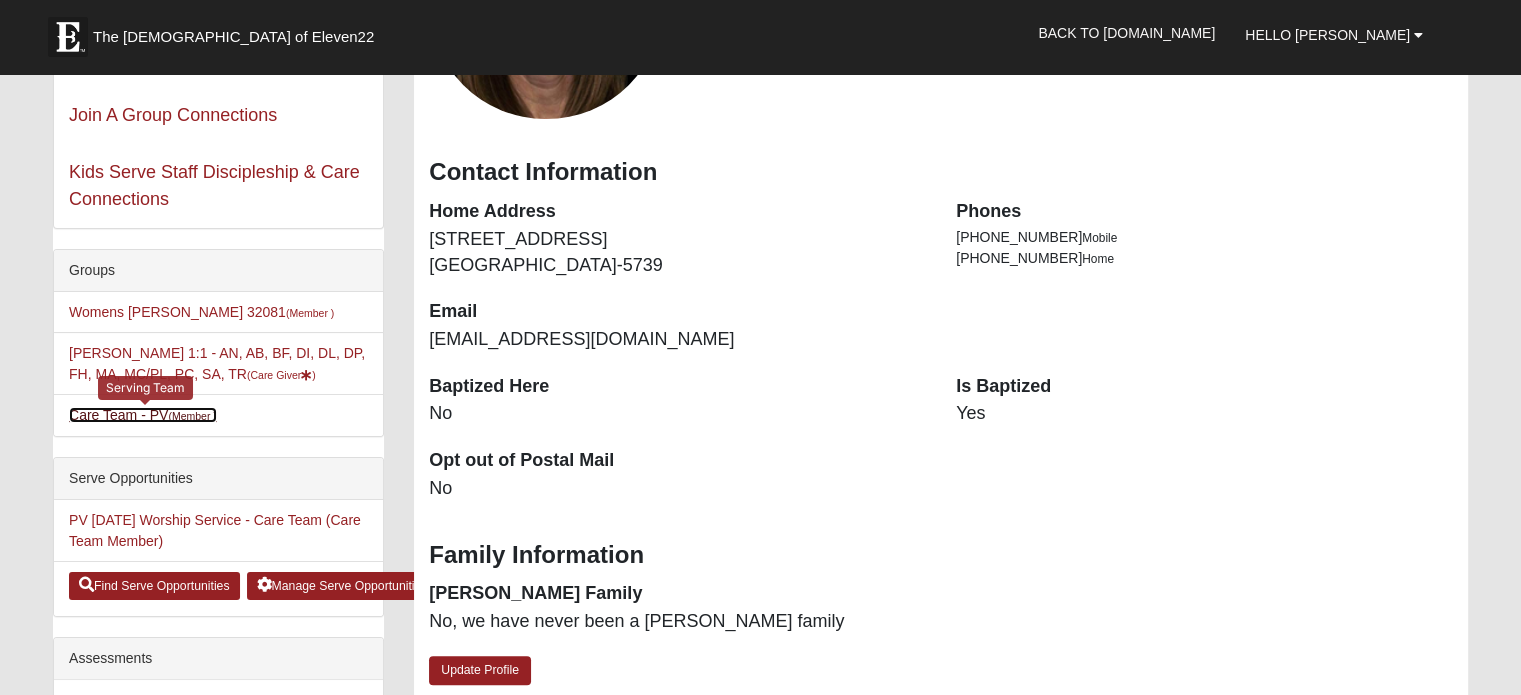 click on "Care Team - PV  (Member        )" at bounding box center [143, 415] 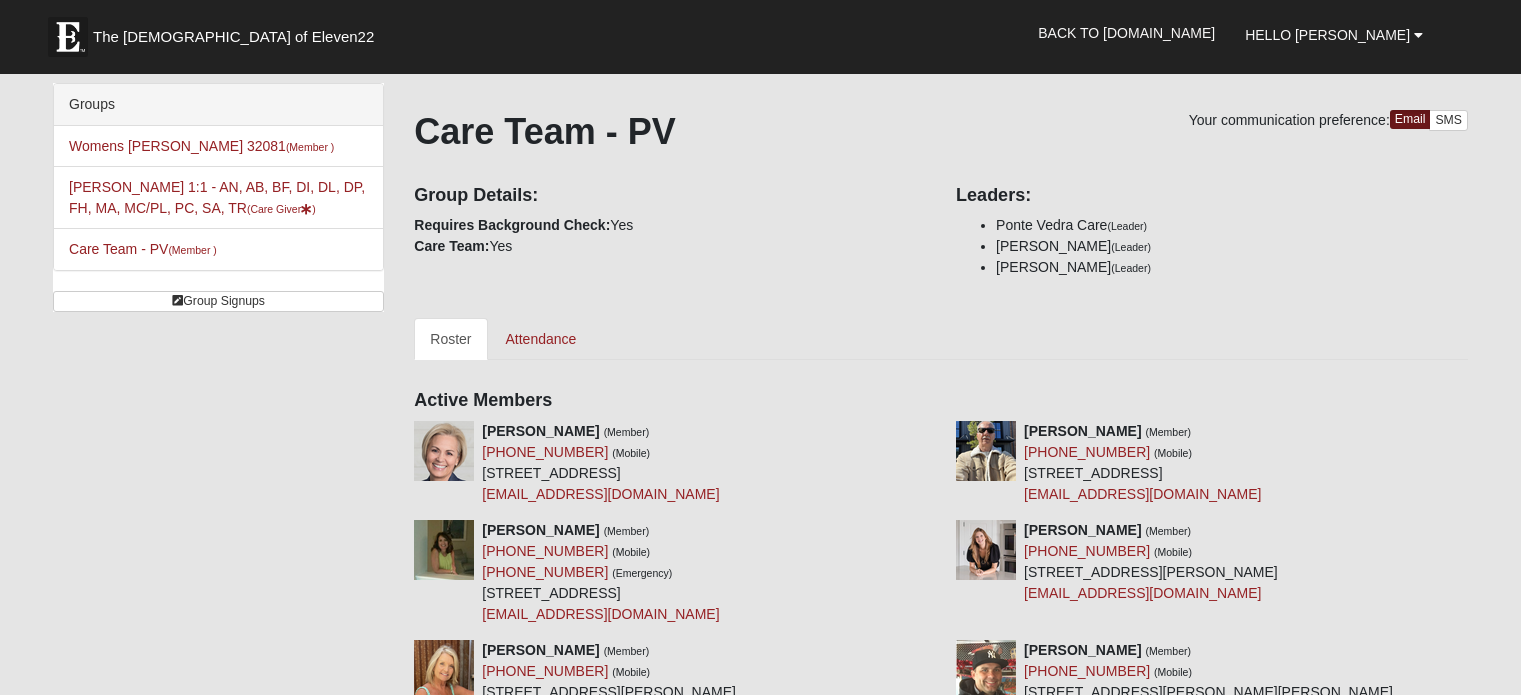 scroll, scrollTop: 0, scrollLeft: 0, axis: both 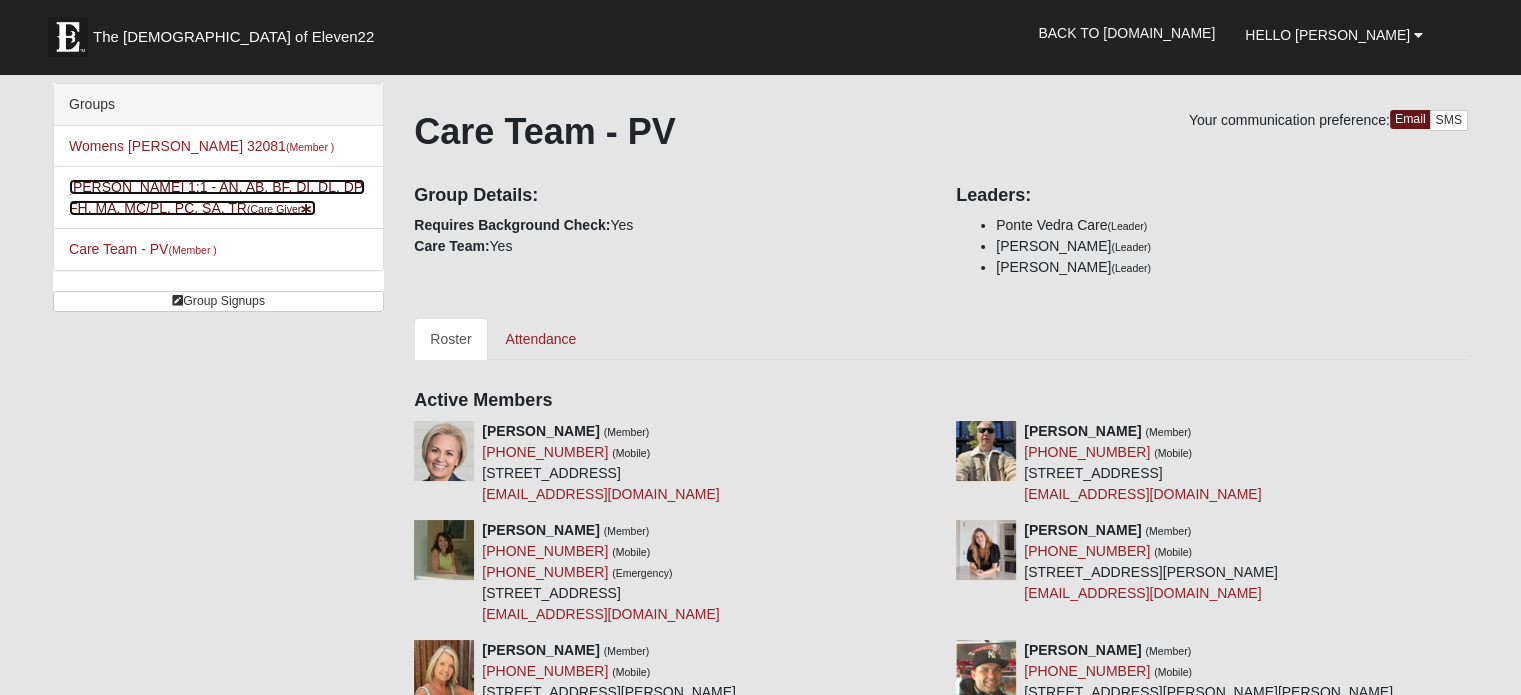 click on "Tammy Taft 1:1 - AN, AB, BF, DI, DL, DP, FH, MA, MC/PL, PC, SA, TR  (Care Giver
)" at bounding box center [217, 197] 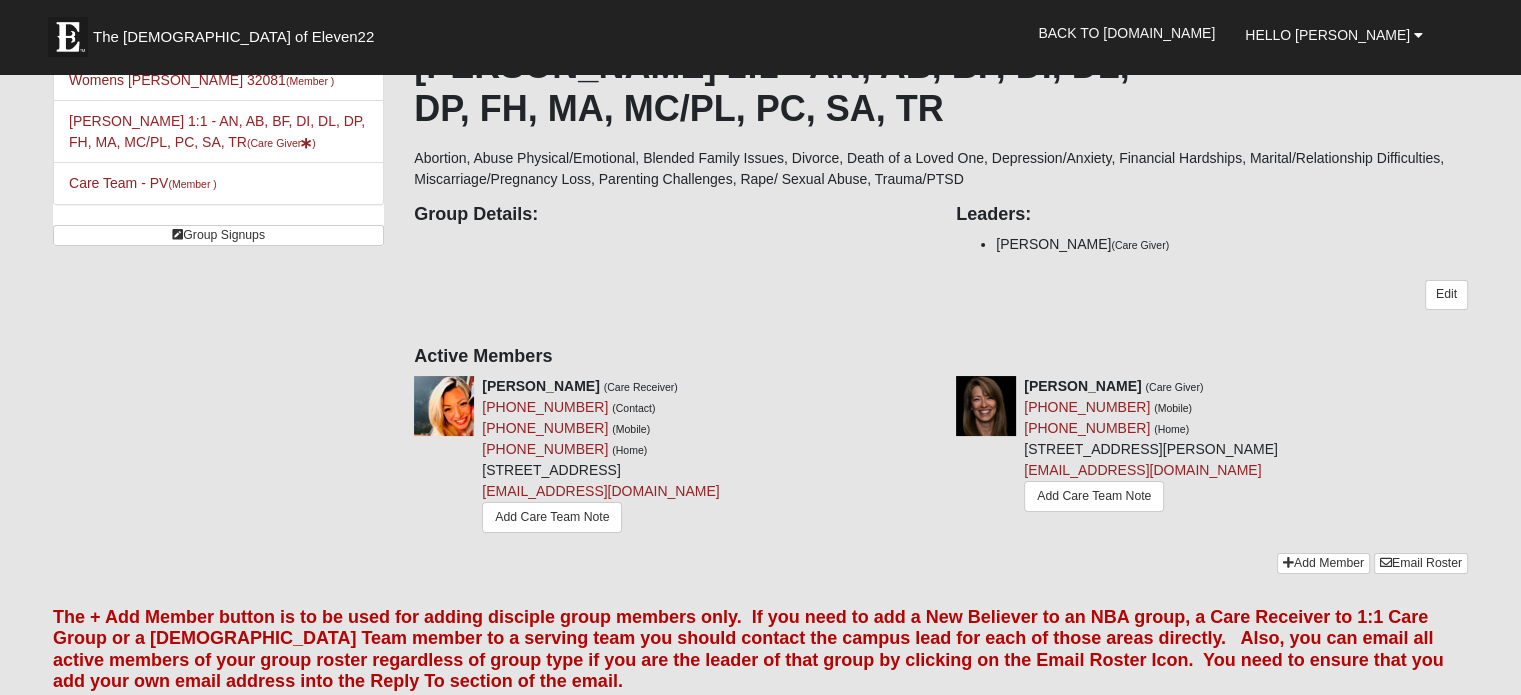 scroll, scrollTop: 100, scrollLeft: 0, axis: vertical 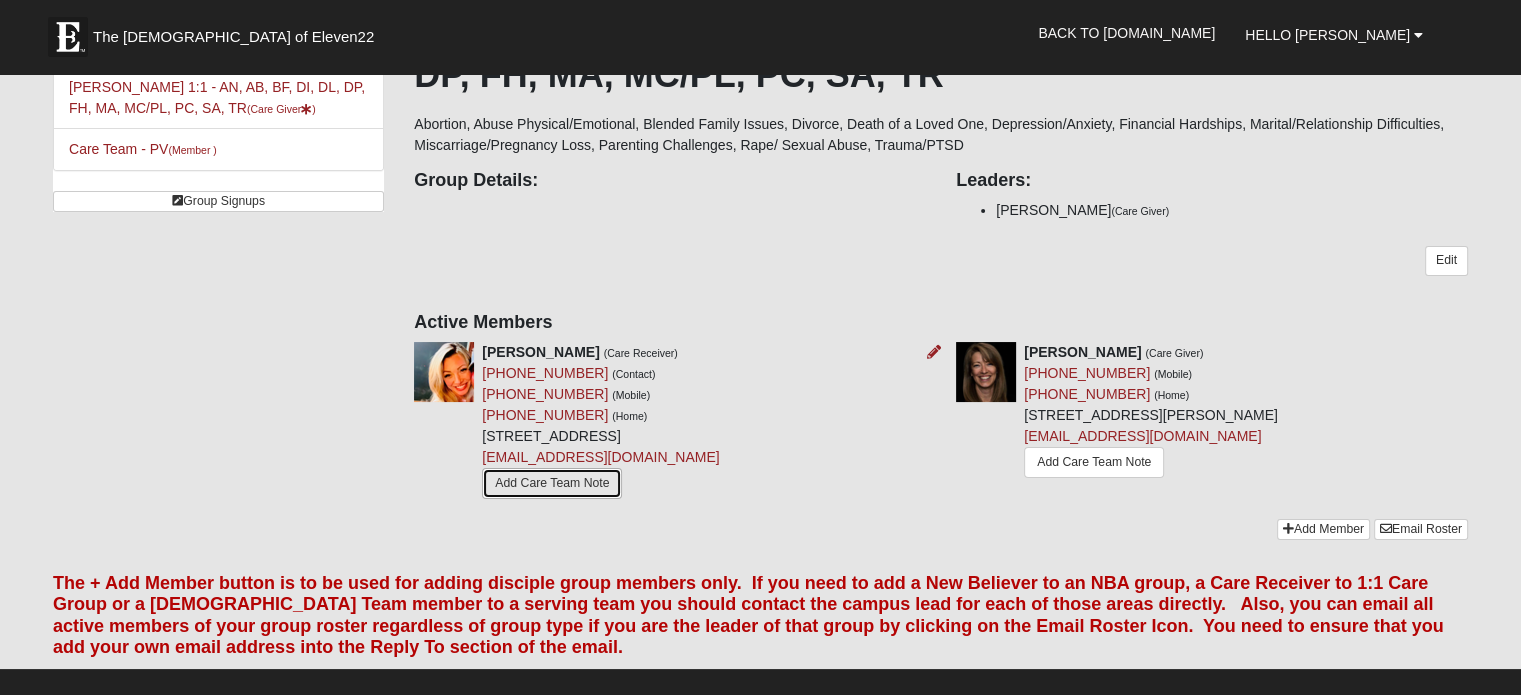 click on "Add Care Team Note" at bounding box center (552, 483) 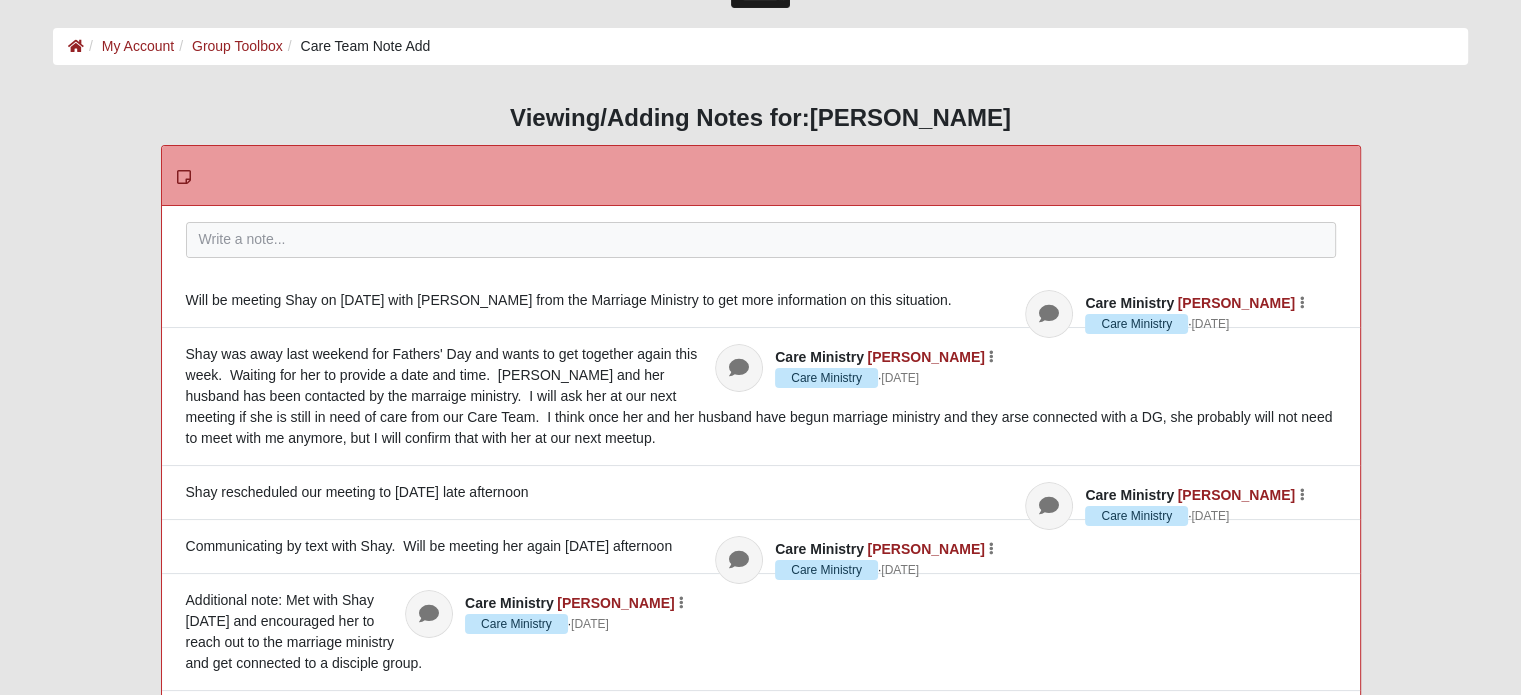 scroll, scrollTop: 0, scrollLeft: 0, axis: both 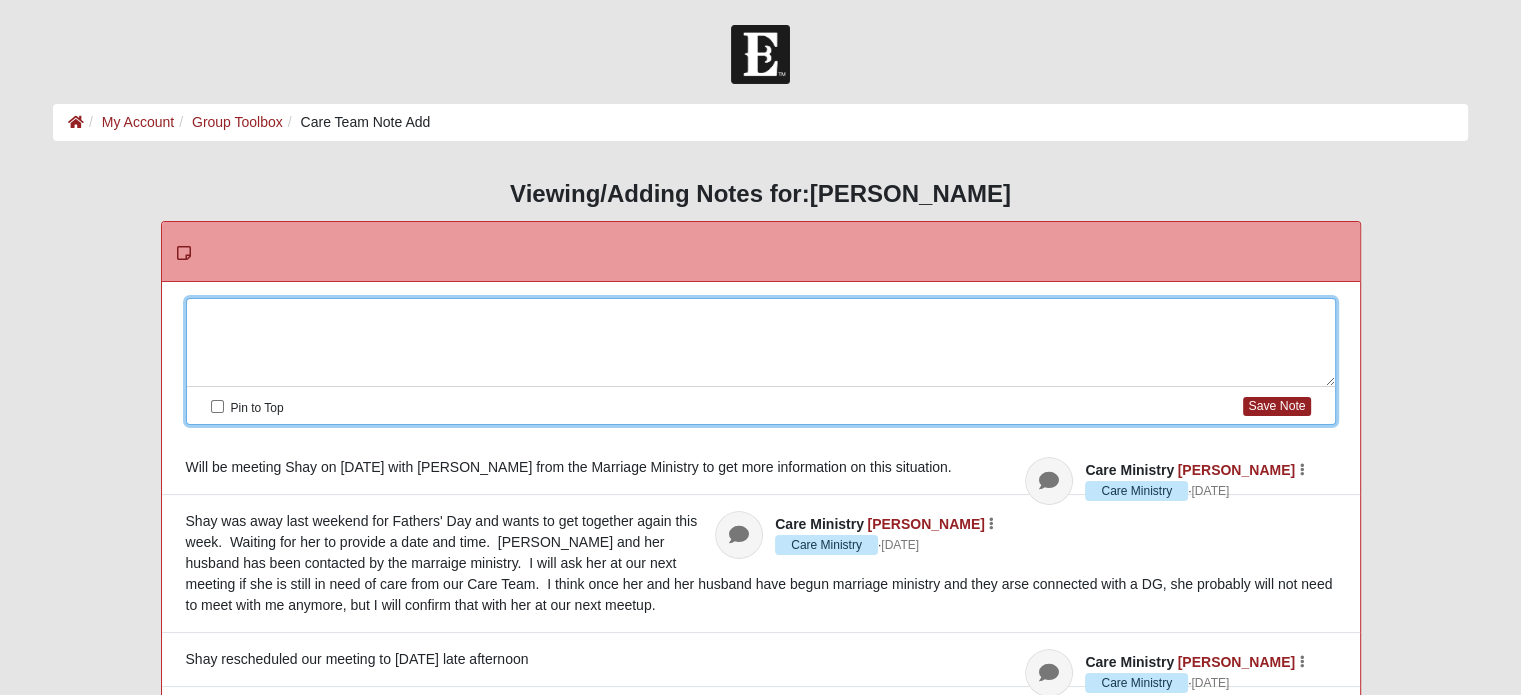 click at bounding box center (761, 343) 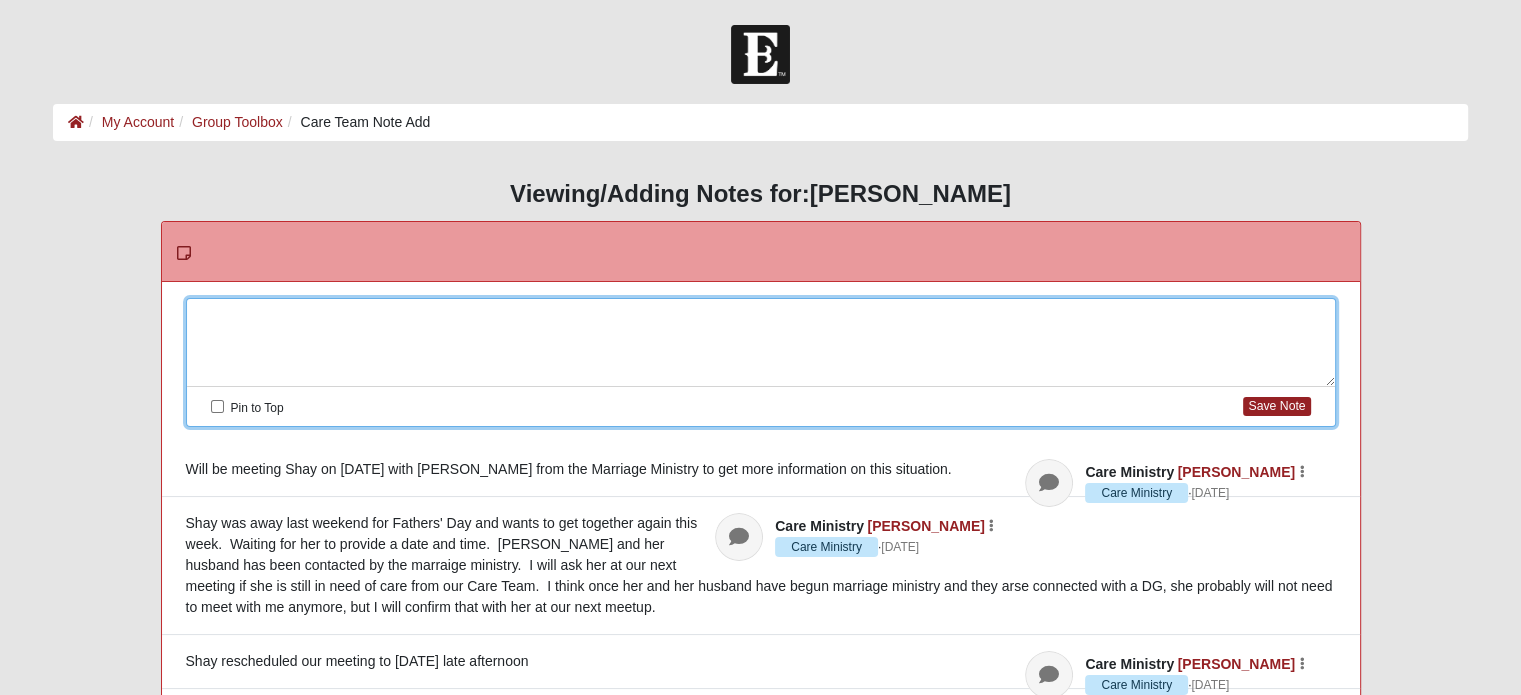 type 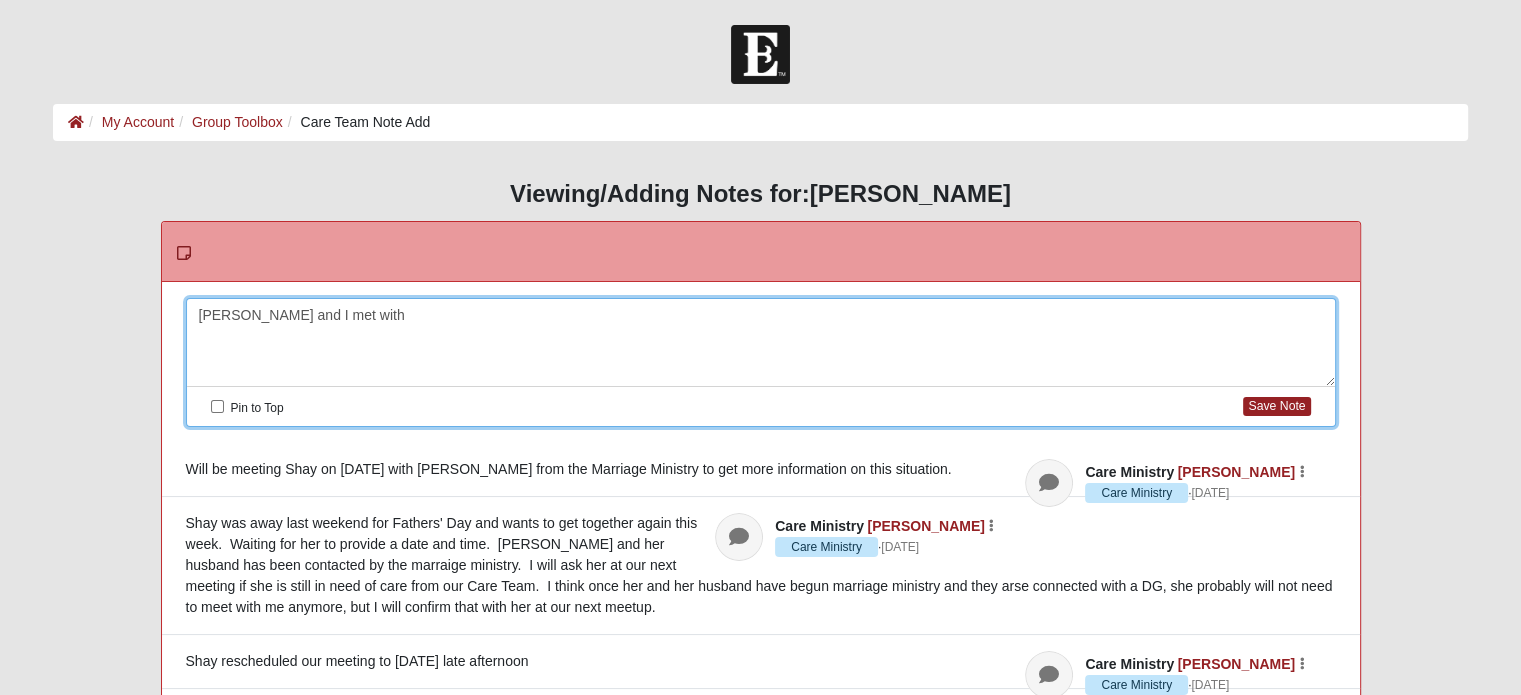 click on "Karen Adams and I met with" at bounding box center (761, 343) 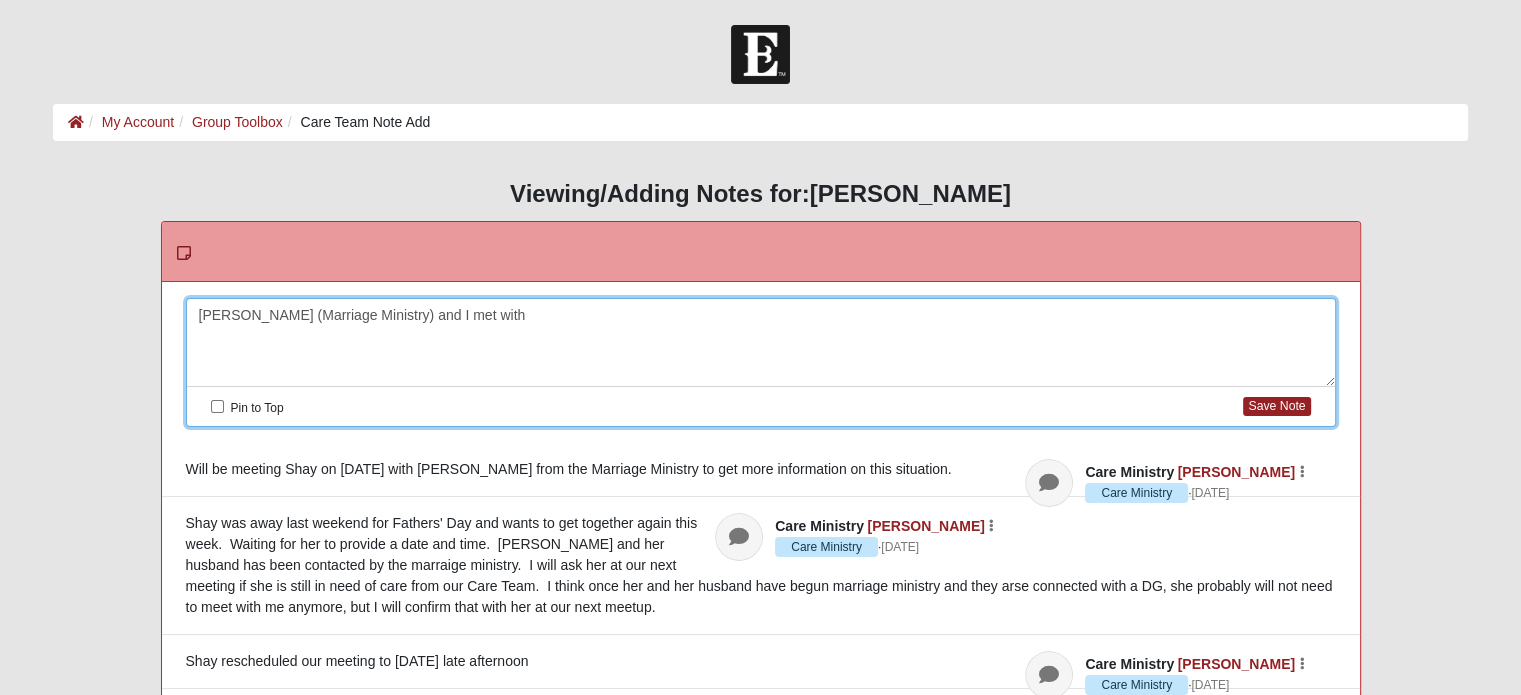 click on "Karen Adams (Marriage Ministry) and I met with" at bounding box center (761, 343) 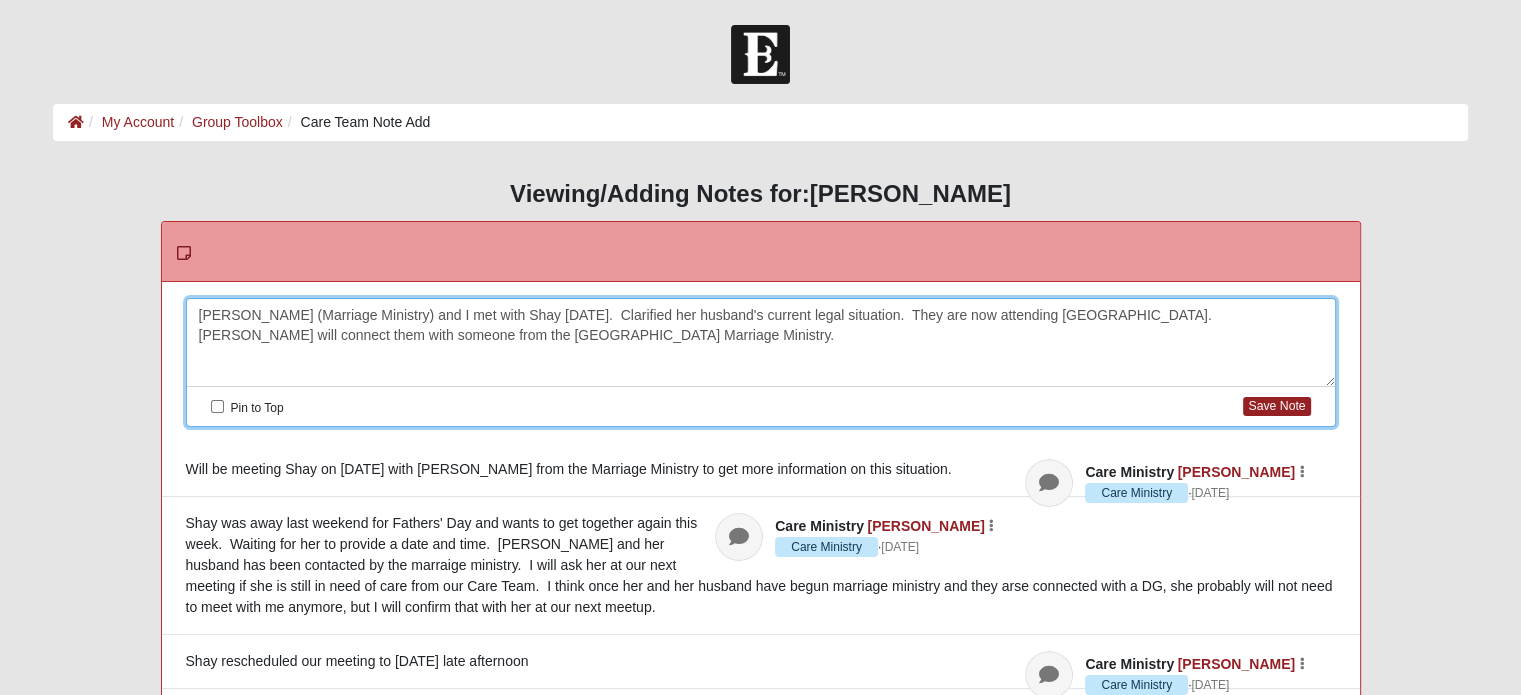 click on "Karen Adams (Marriage Ministry) and I met with Shay yesterday.  Clarified her husband's current legal situation.  They are now attending St. John's Campus.  Karen will connect them with someone from the St. John's Campus Marriage Ministry." at bounding box center (761, 343) 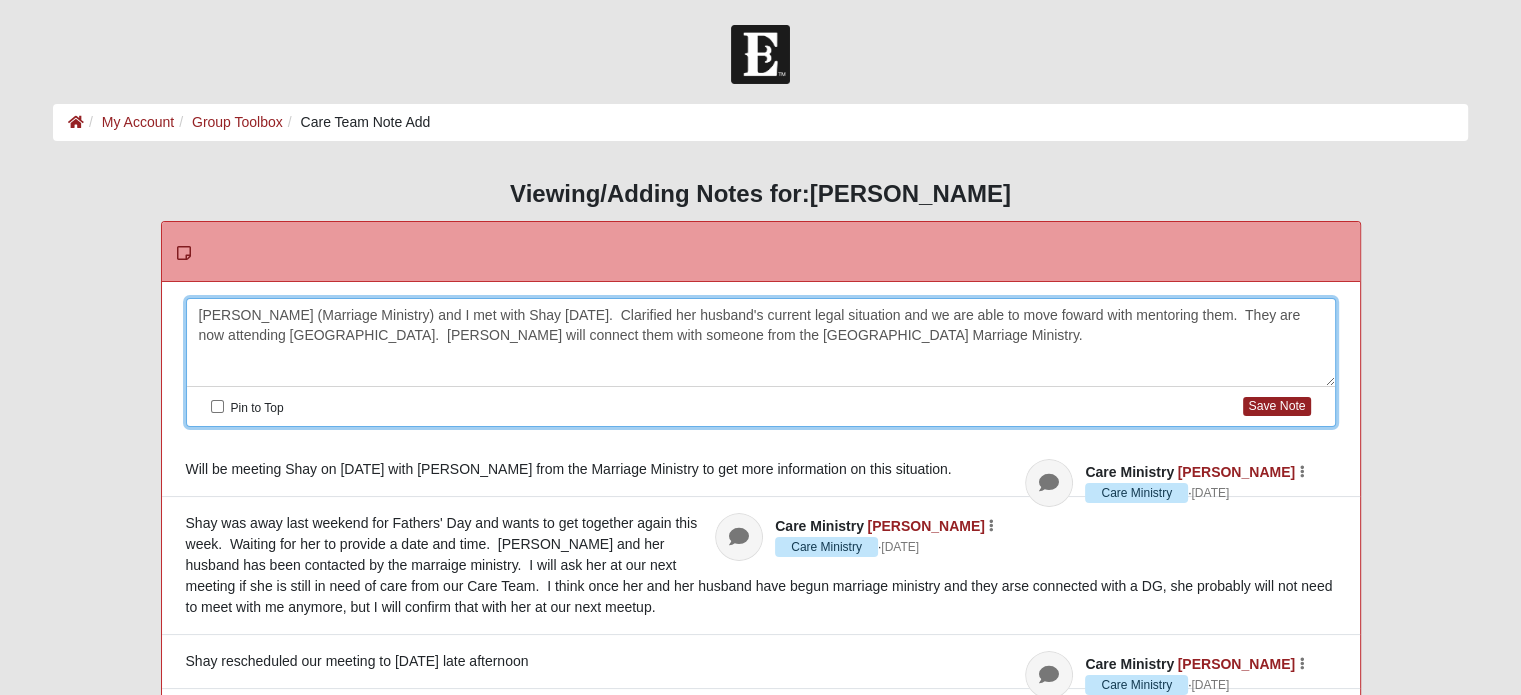 click on "Karen Adams (Marriage Ministry) and I met with Shay yesterday.  Clarified her husband's current legal situation and we are able to move foward with mentoring them.  They are now attending St. John's Campus.  Karen will connect them with someone from the St. John's Campus Marriage Ministry." at bounding box center (761, 343) 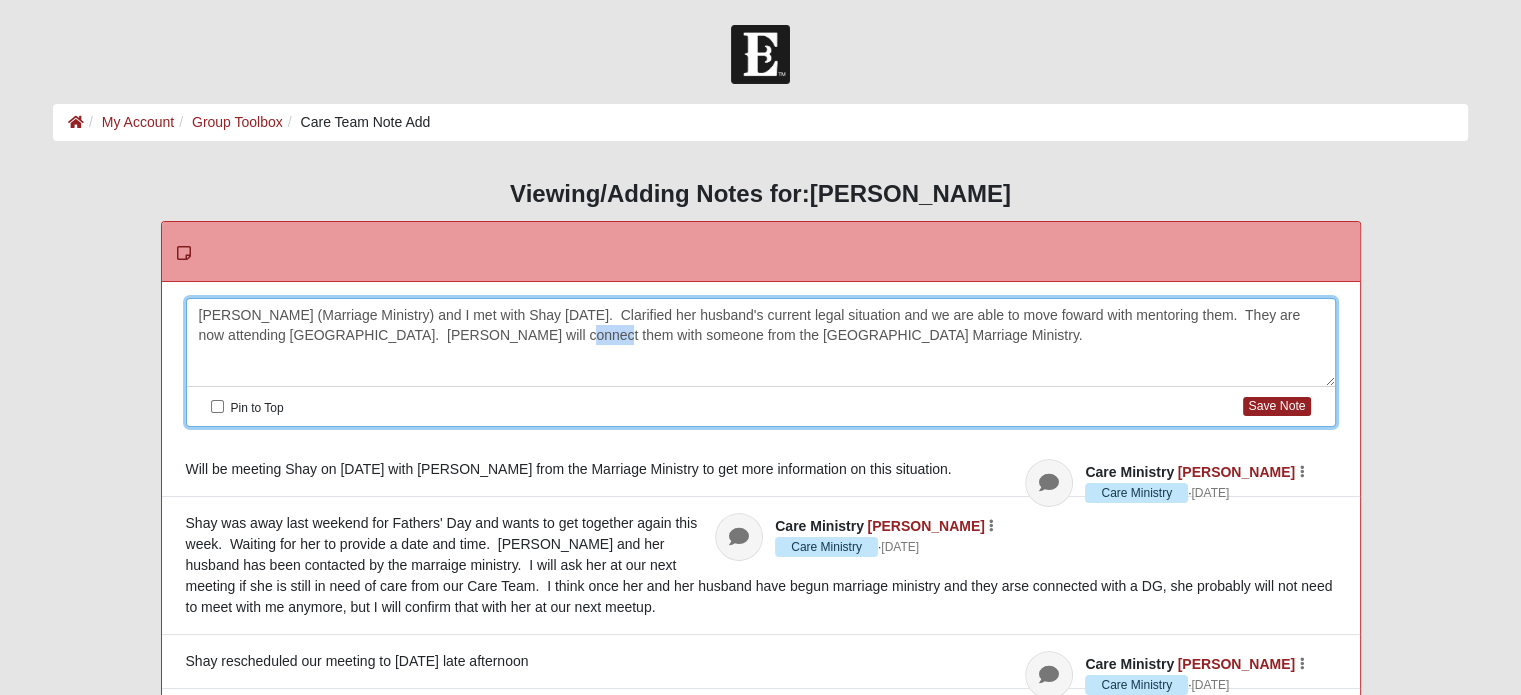 click on "Karen Adams (Marriage Ministry) and I met with Shay yesterday.  Clarified her husband's current legal situation and we are able to move foward with mentoring them.  They are now attending St. John's Campus.  Karen will connect them with someone from the St. John's Campus Marriage Ministry." at bounding box center (761, 343) 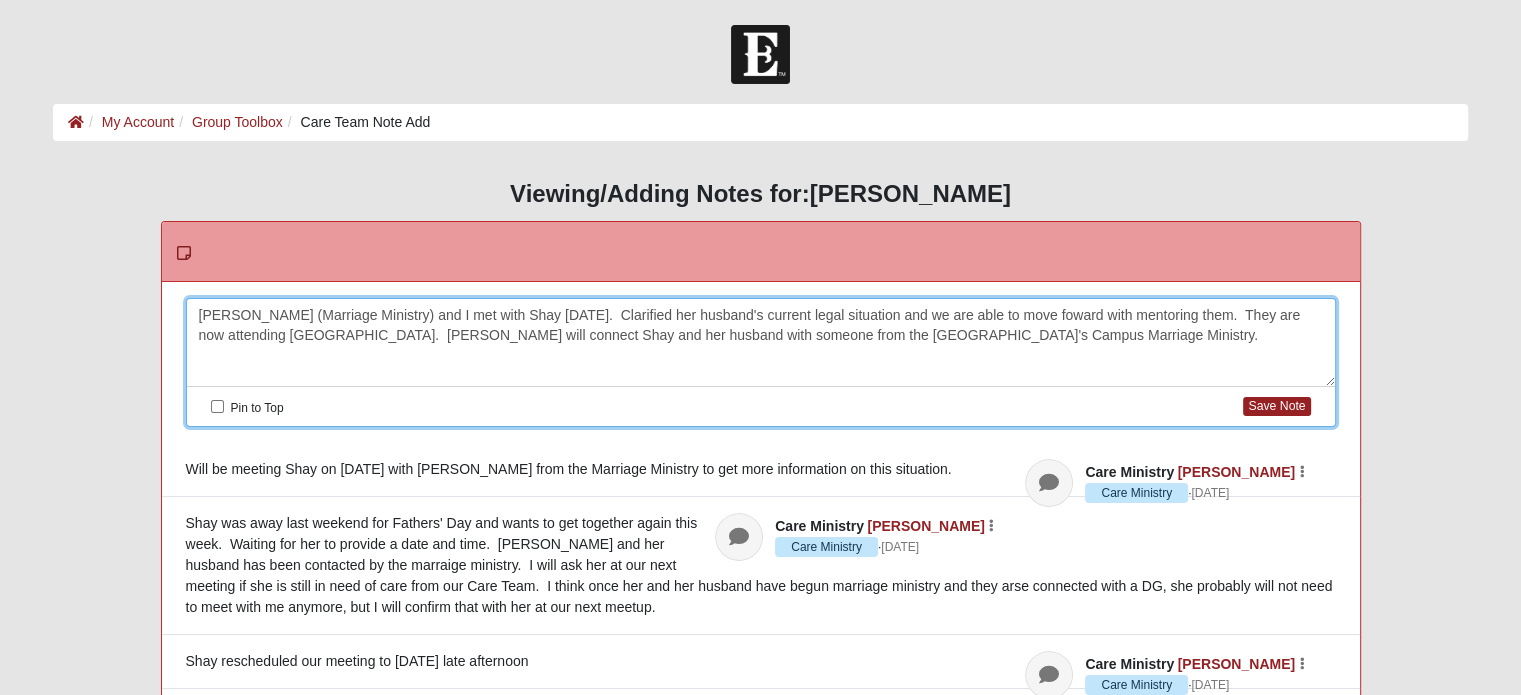 click on "Karen Adams (Marriage Ministry) and I met with Shay yesterday.  Clarified her husband's current legal situation and we are able to move foward with mentoring them.  They are now attending St. John's Campus.  Karen will connect Shay and her husband with someone from the St. John's Campus Marriage Ministry." at bounding box center [761, 343] 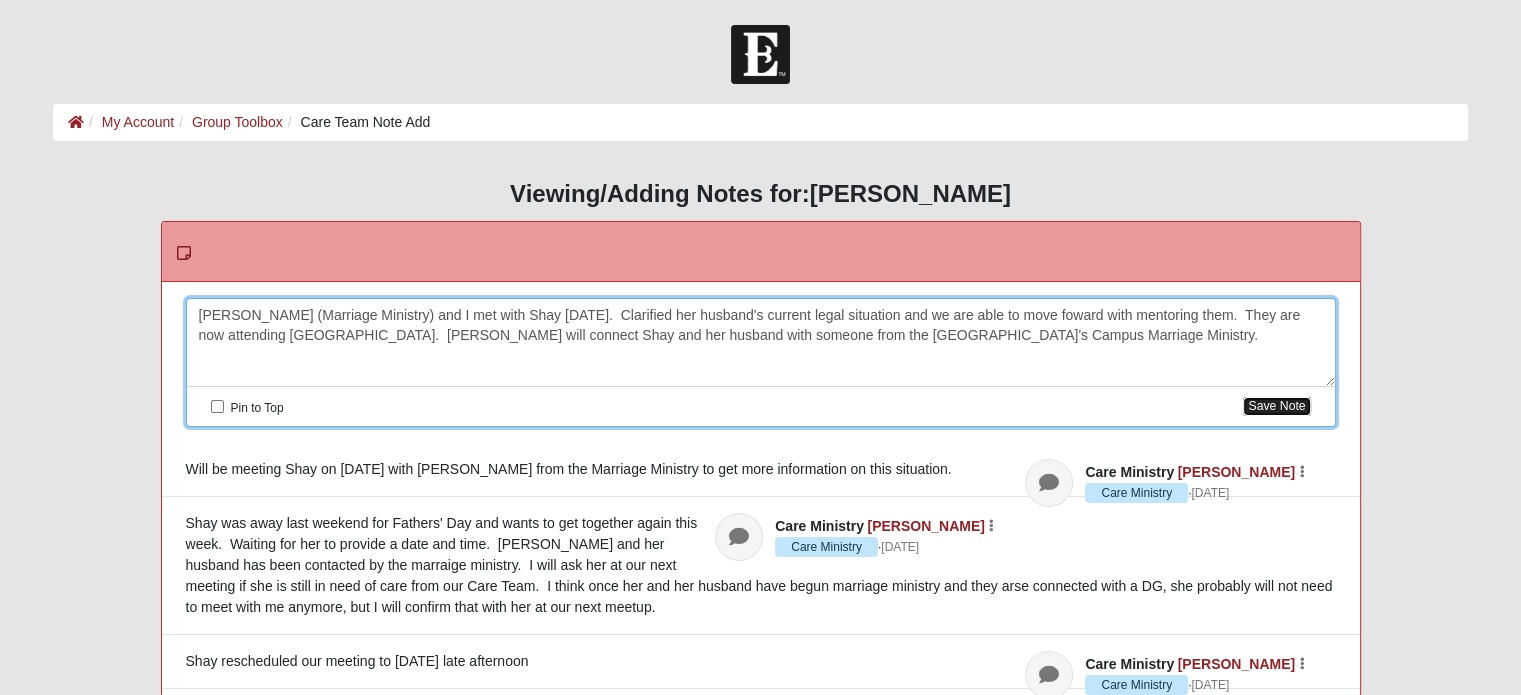 click on "Save Note" at bounding box center [1276, 406] 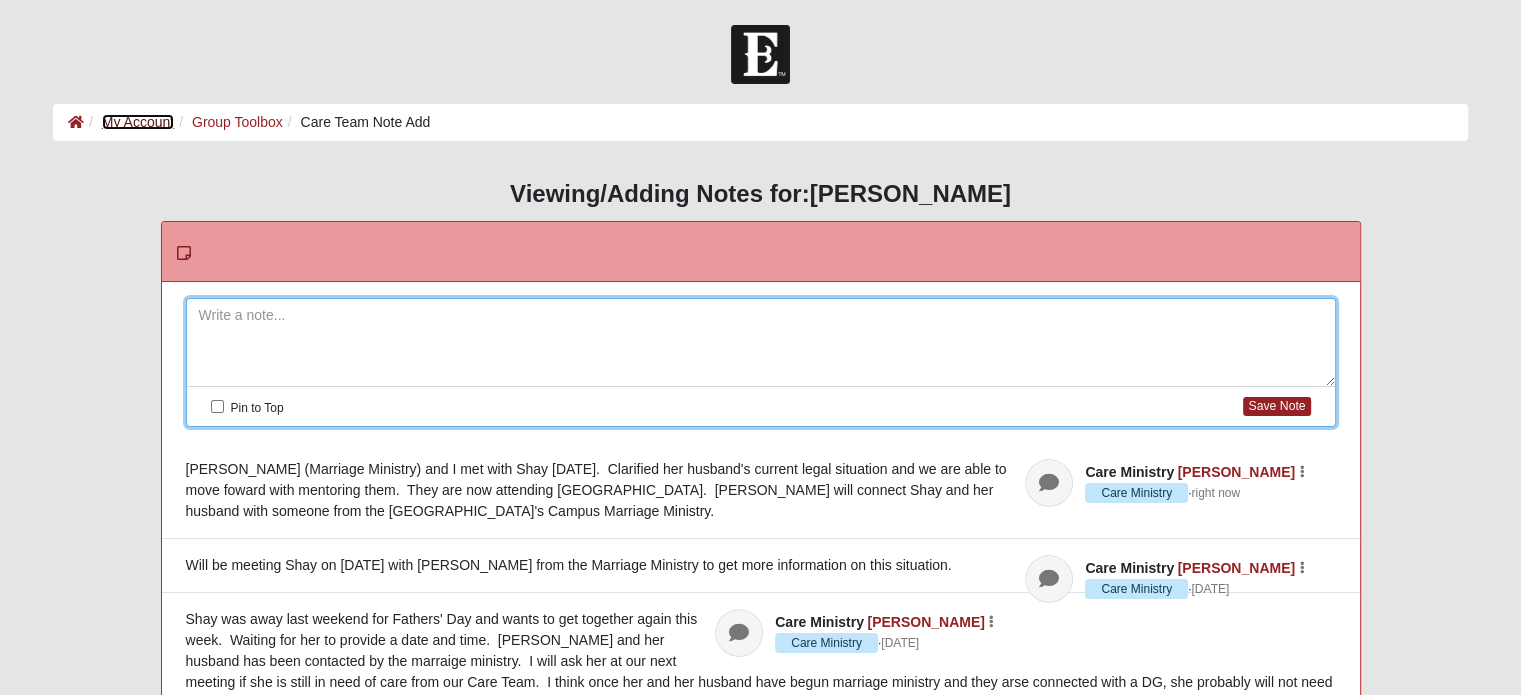 click on "My Account" at bounding box center [138, 122] 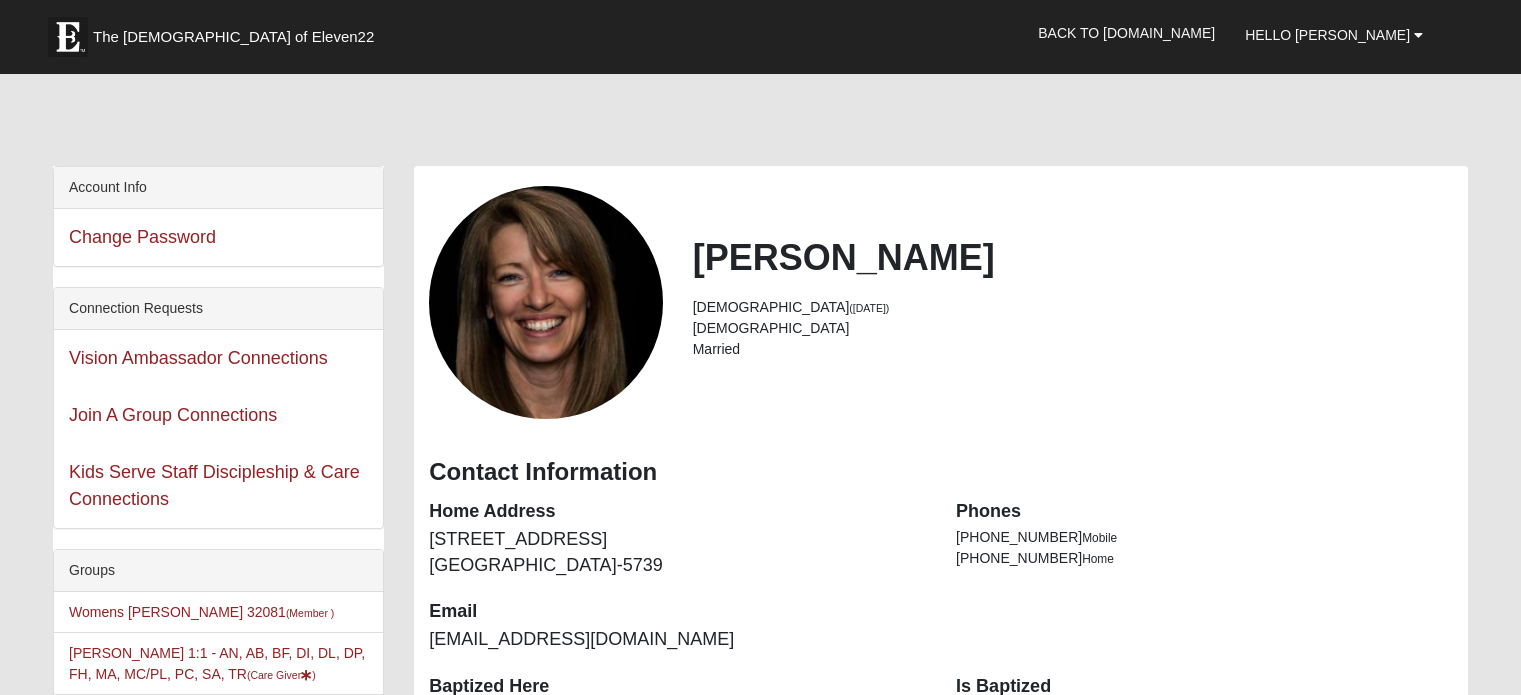 scroll, scrollTop: 0, scrollLeft: 0, axis: both 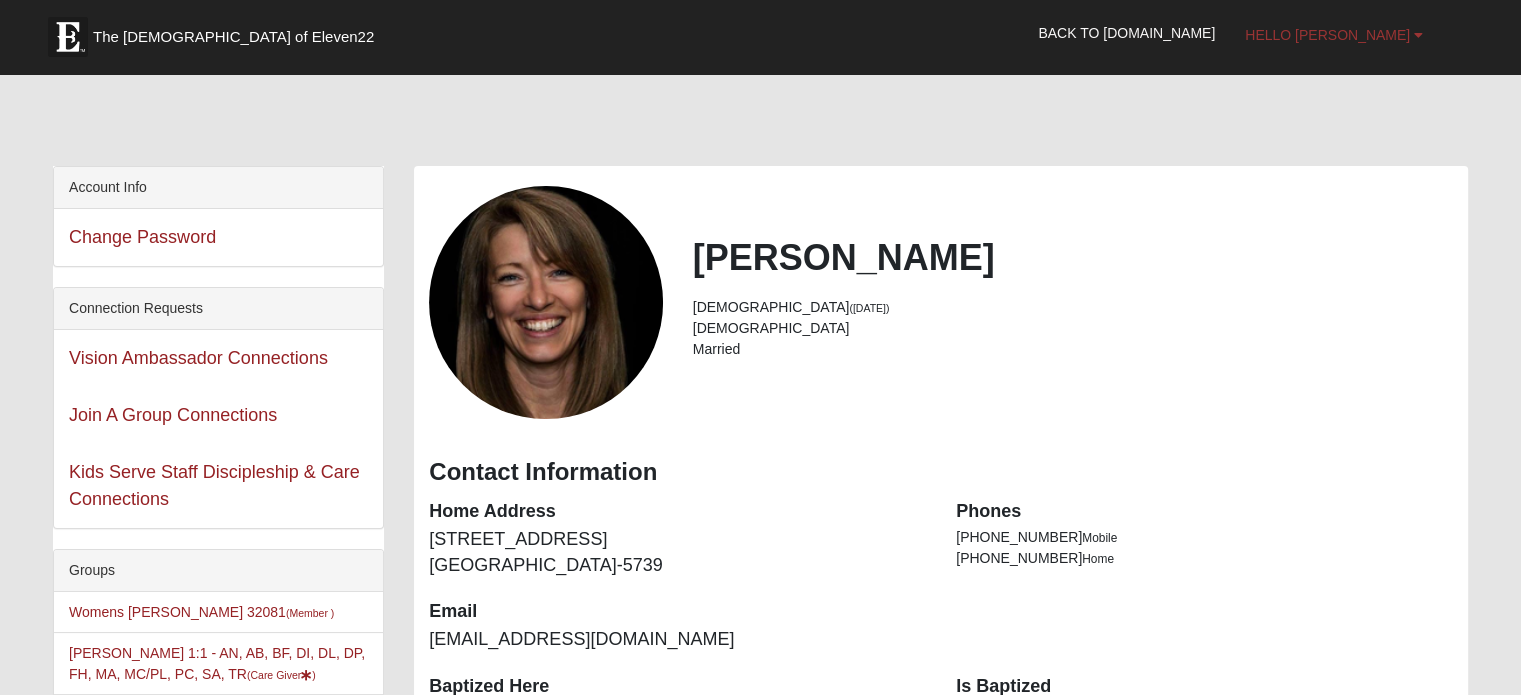 click on "Hello Tammy" at bounding box center (1334, 35) 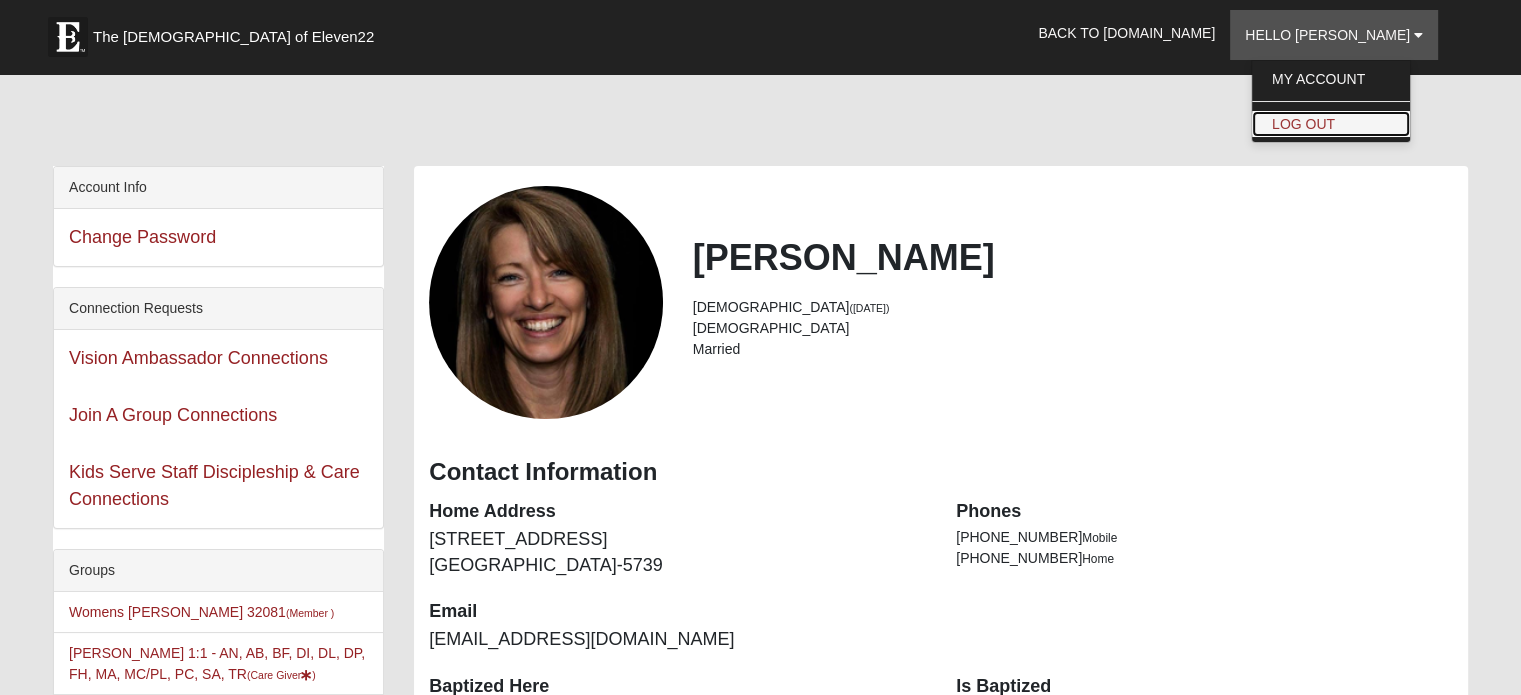 click on "Log Out" at bounding box center (1331, 124) 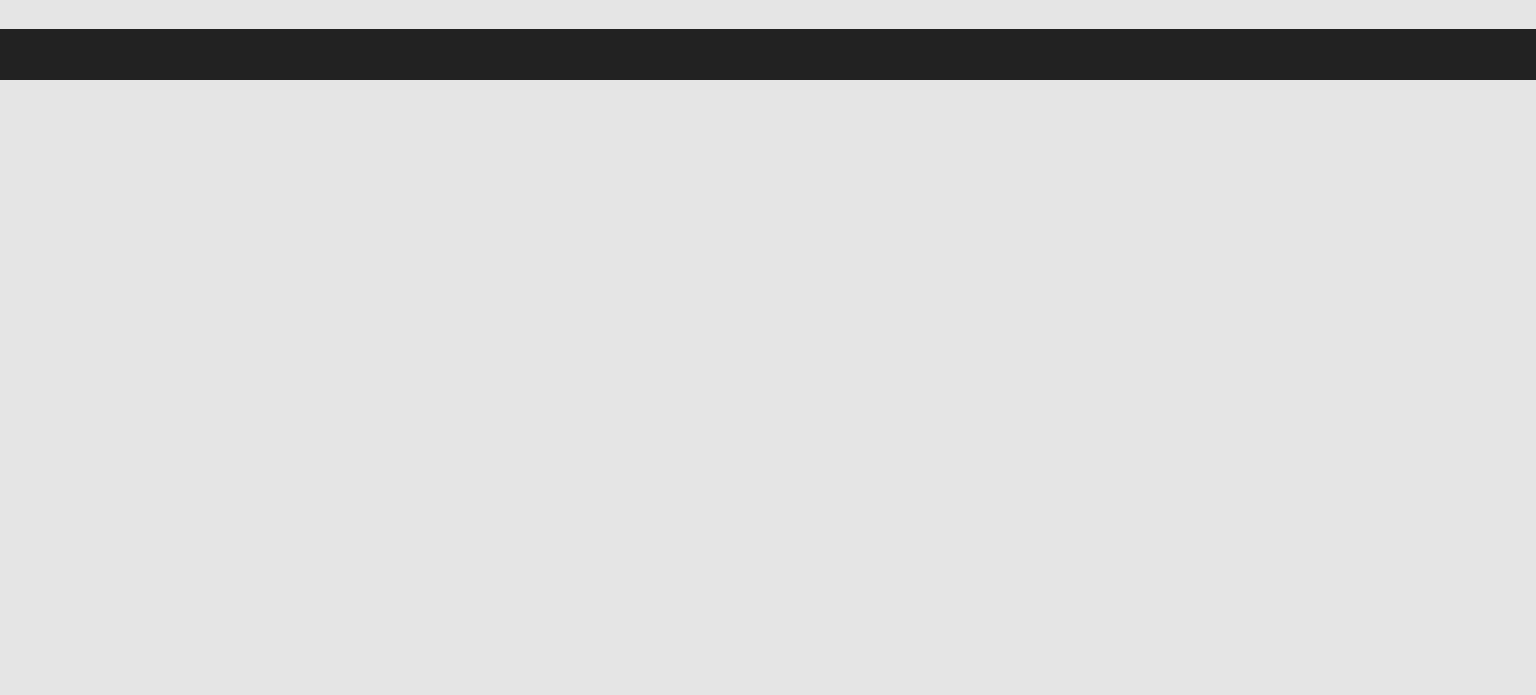 scroll, scrollTop: 0, scrollLeft: 0, axis: both 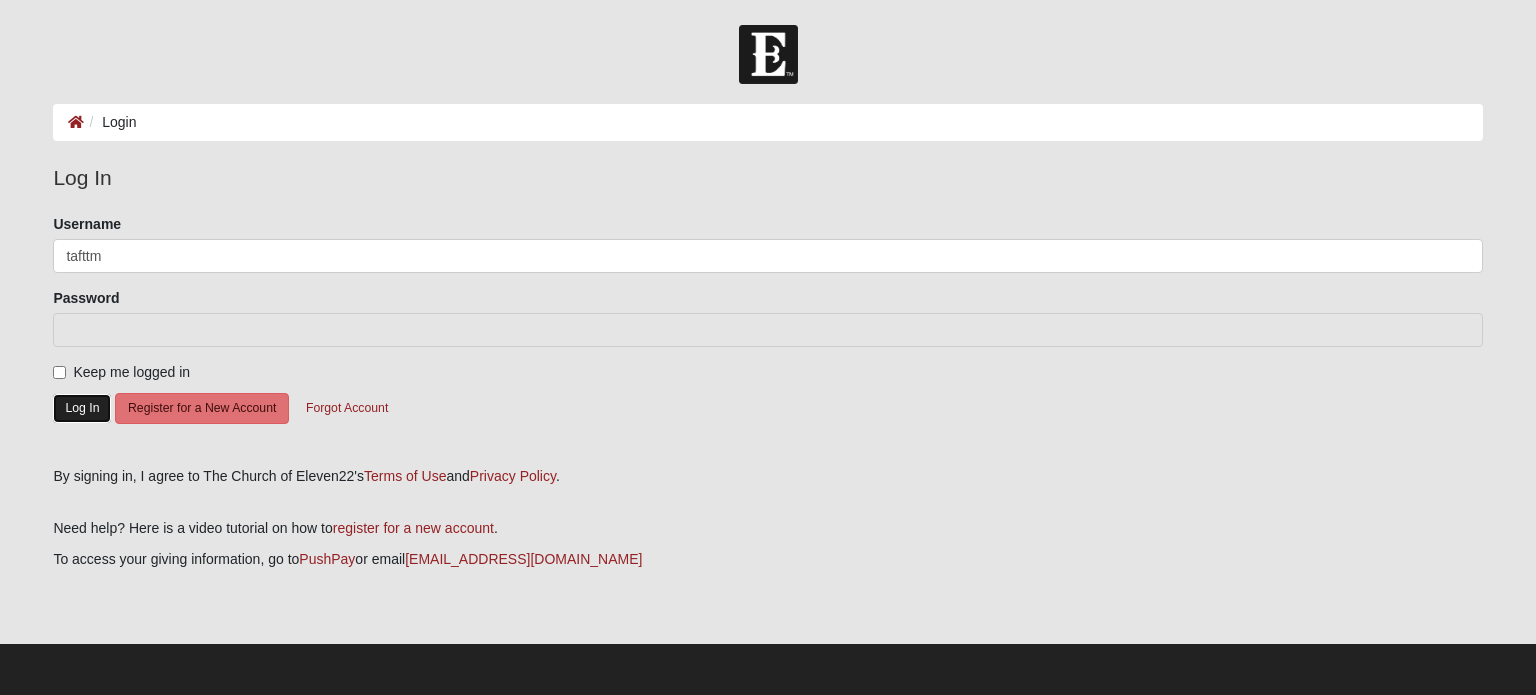 click on "Log In" 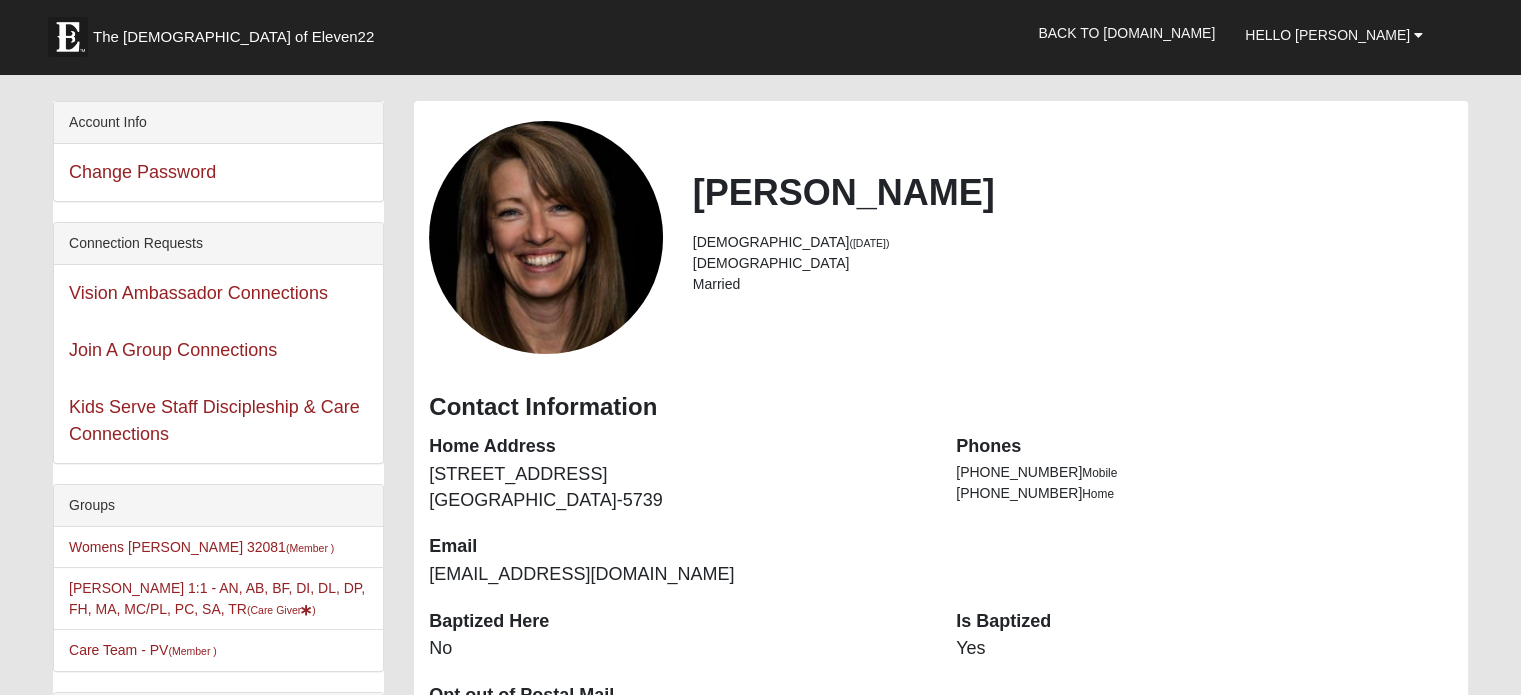 scroll, scrollTop: 100, scrollLeft: 0, axis: vertical 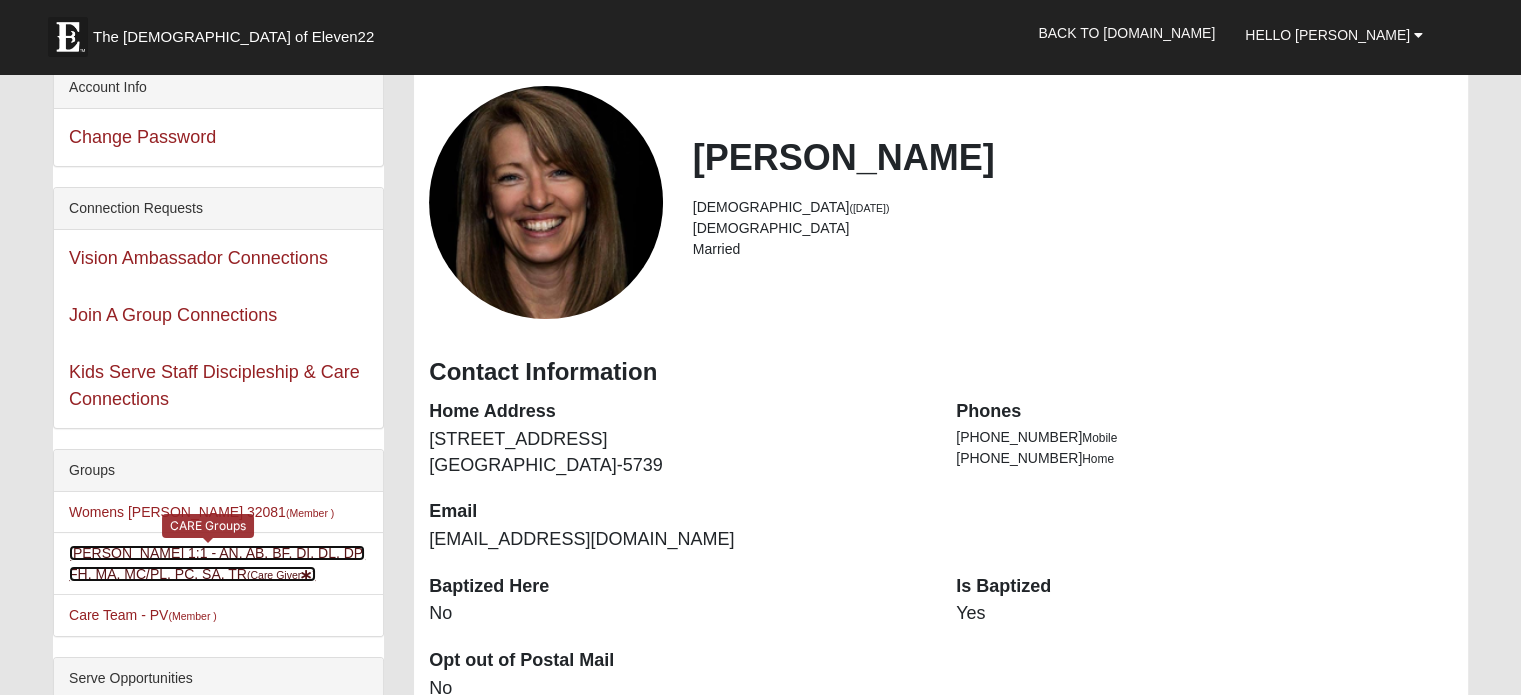 click on "Tammy Taft 1:1 - AN, AB, BF, DI, DL, DP, FH, MA, MC/PL, PC, SA, TR  (Care Giver
)" at bounding box center (217, 563) 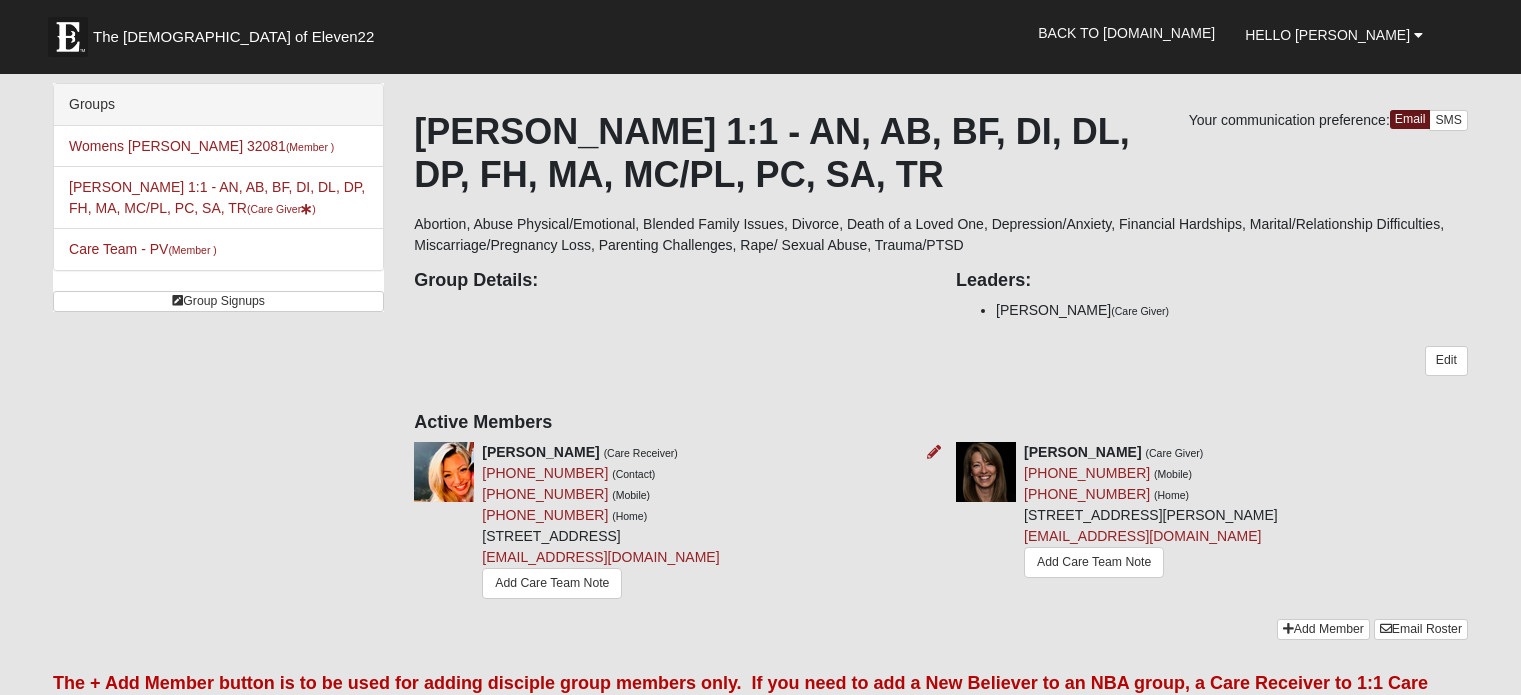 scroll, scrollTop: 0, scrollLeft: 0, axis: both 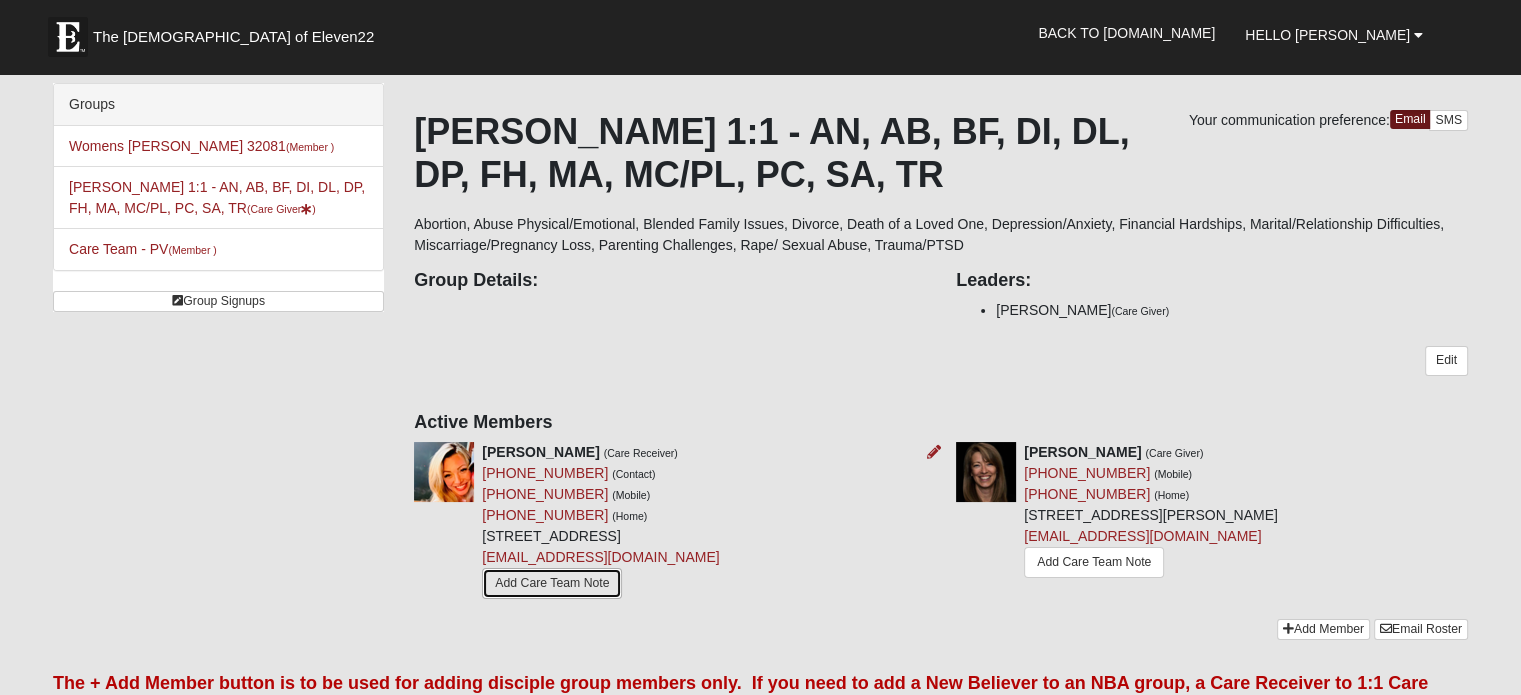 click on "Add Care Team Note" at bounding box center [552, 583] 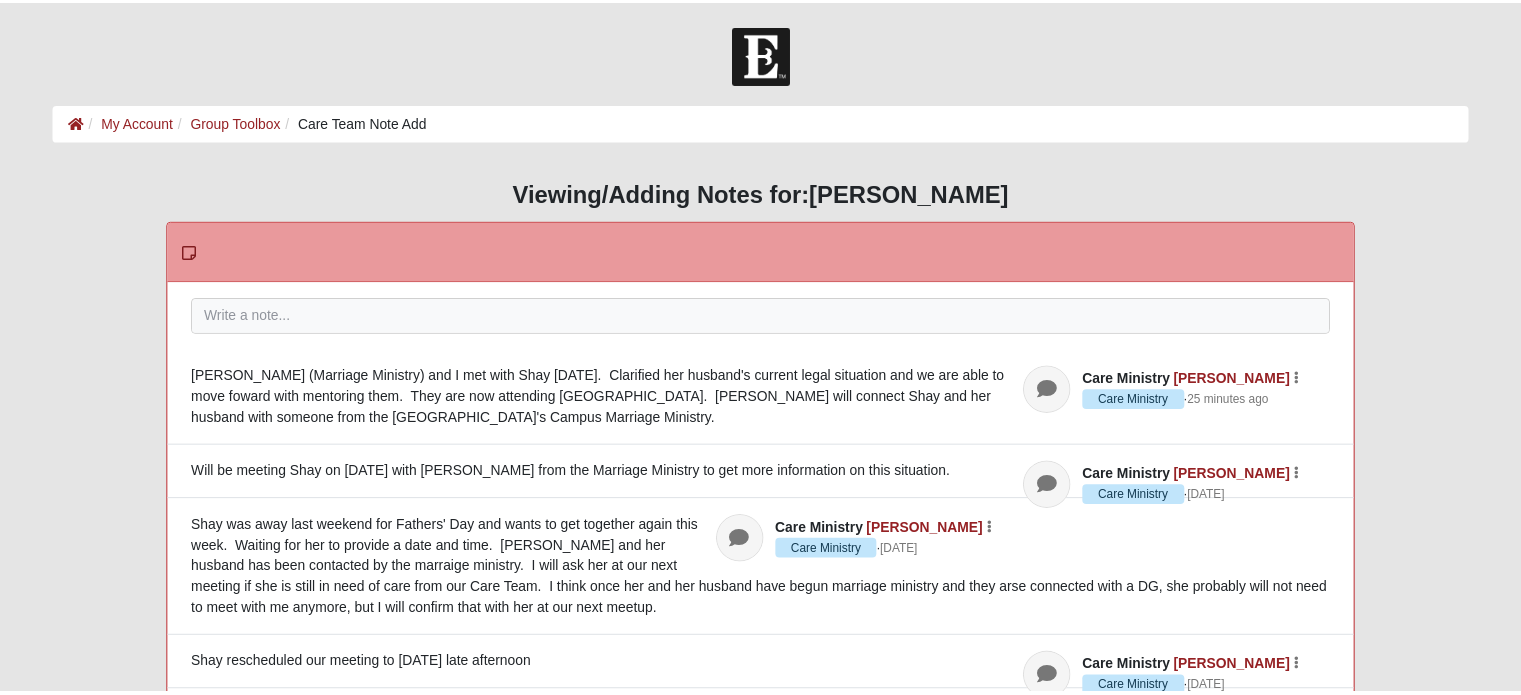 scroll, scrollTop: 0, scrollLeft: 0, axis: both 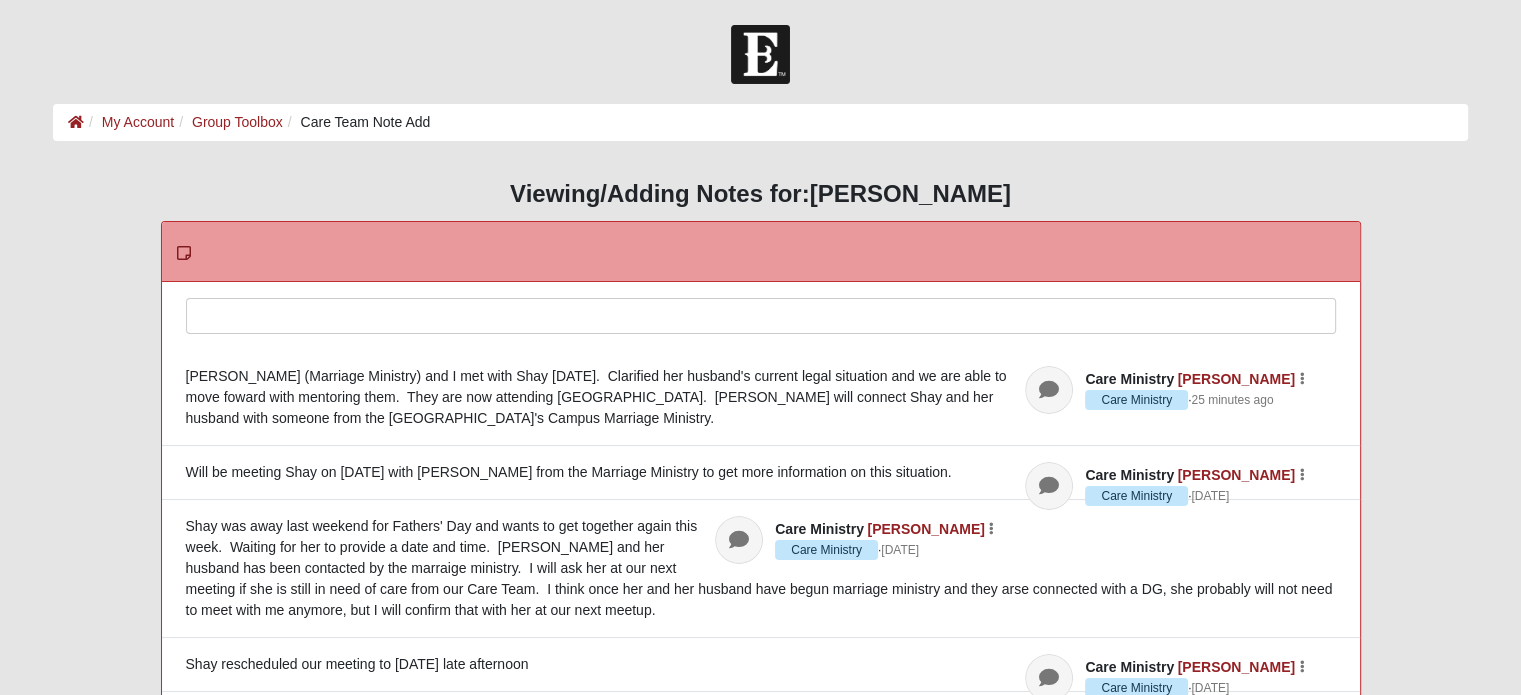 click at bounding box center [761, 343] 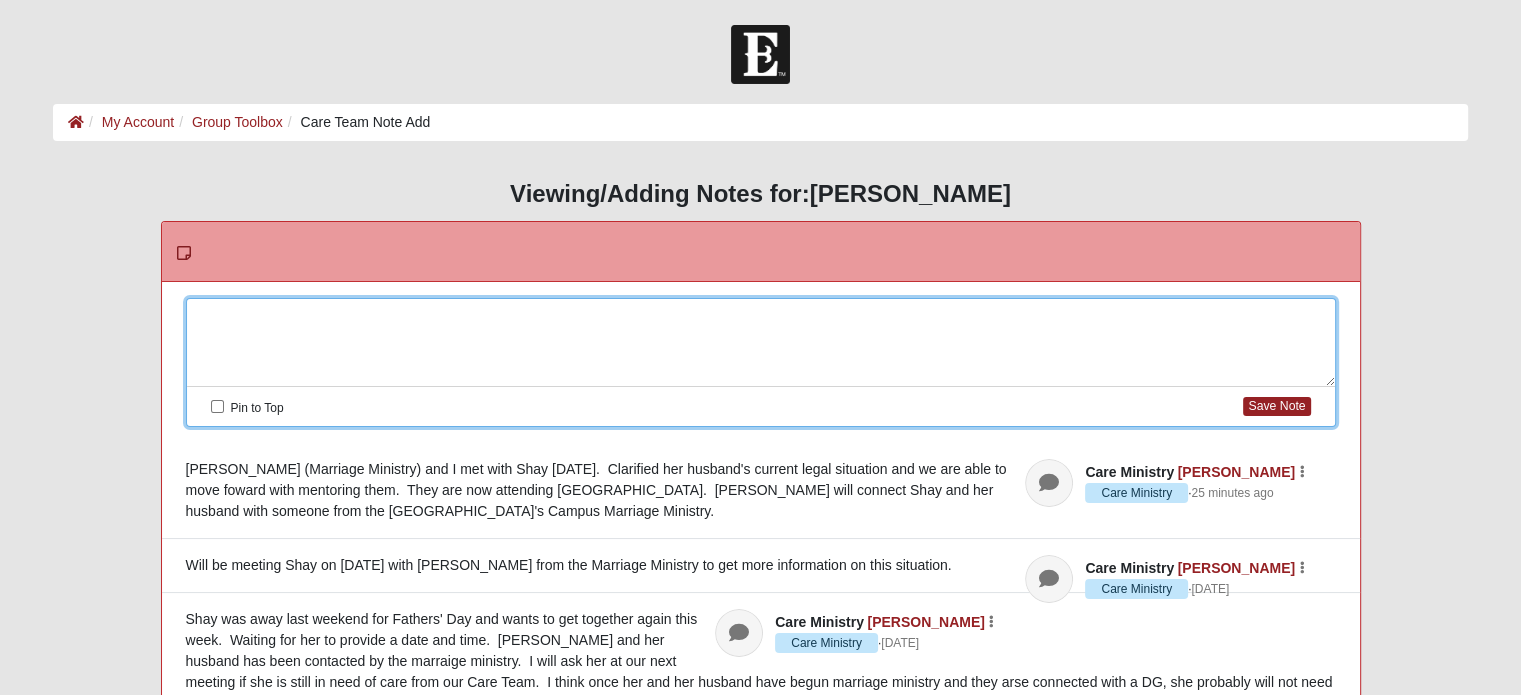 type 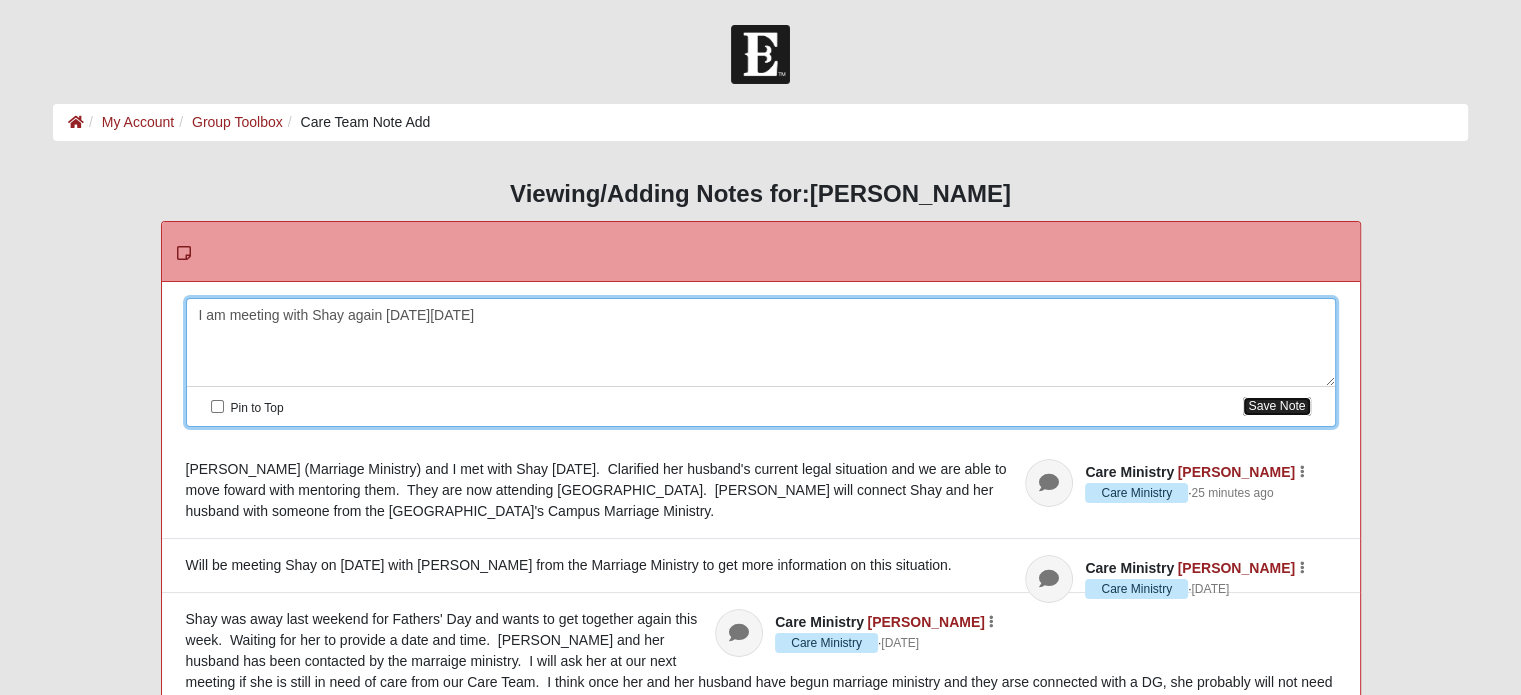click on "Save Note" at bounding box center (1276, 406) 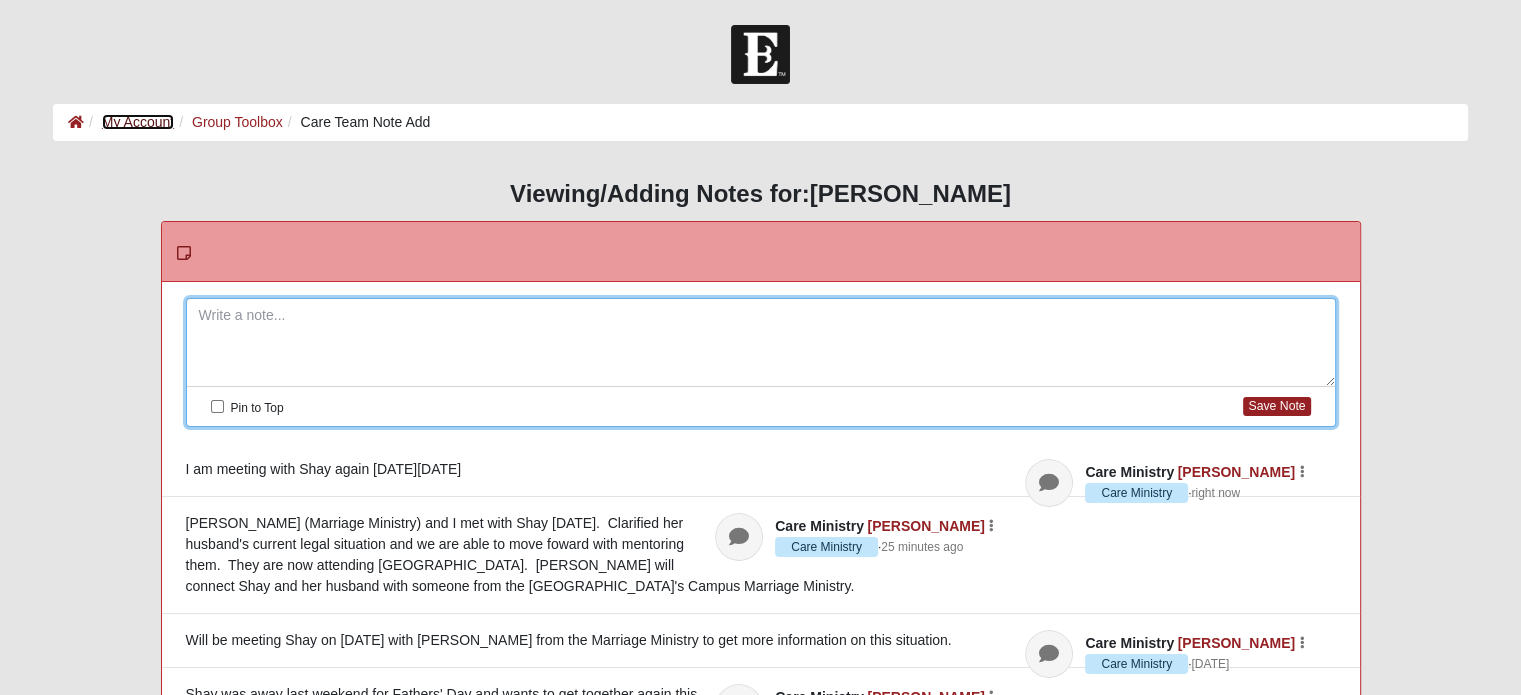 click on "My Account" at bounding box center (138, 122) 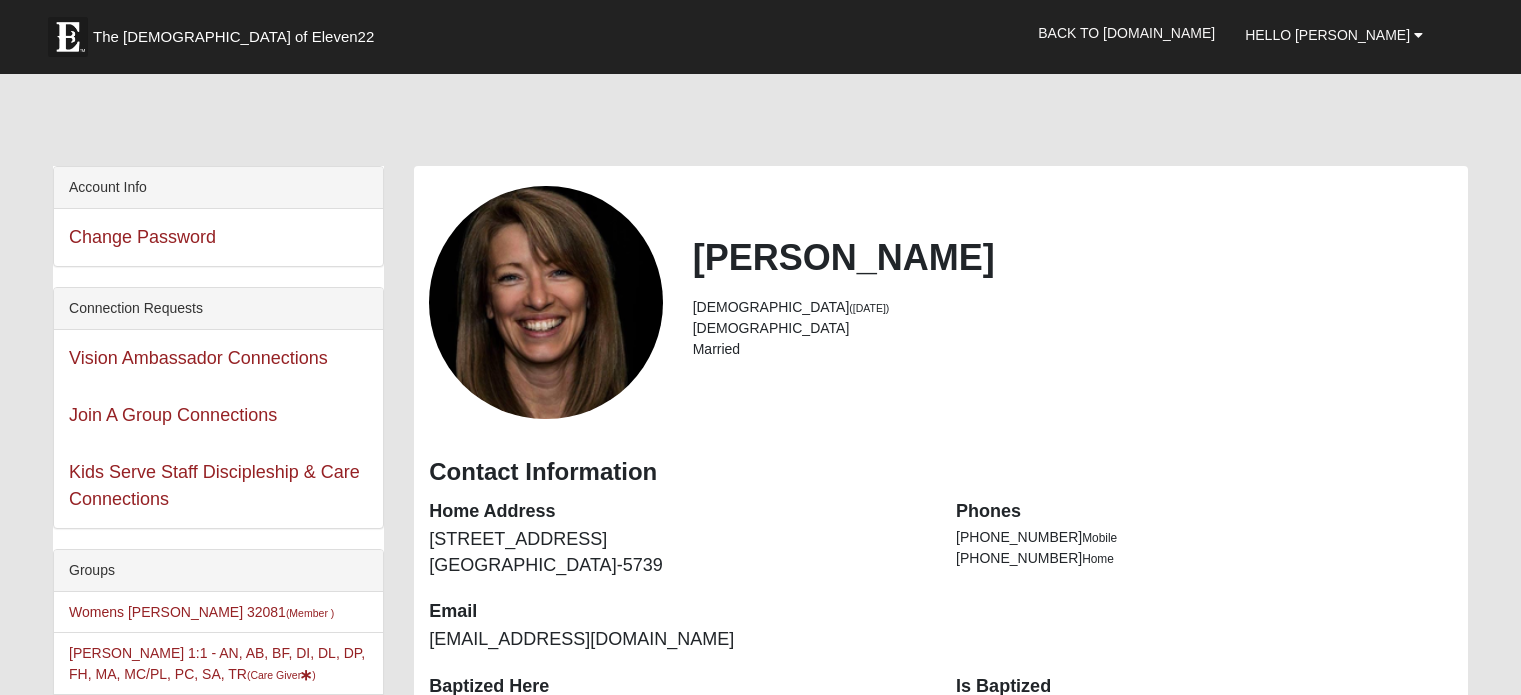 scroll, scrollTop: 0, scrollLeft: 0, axis: both 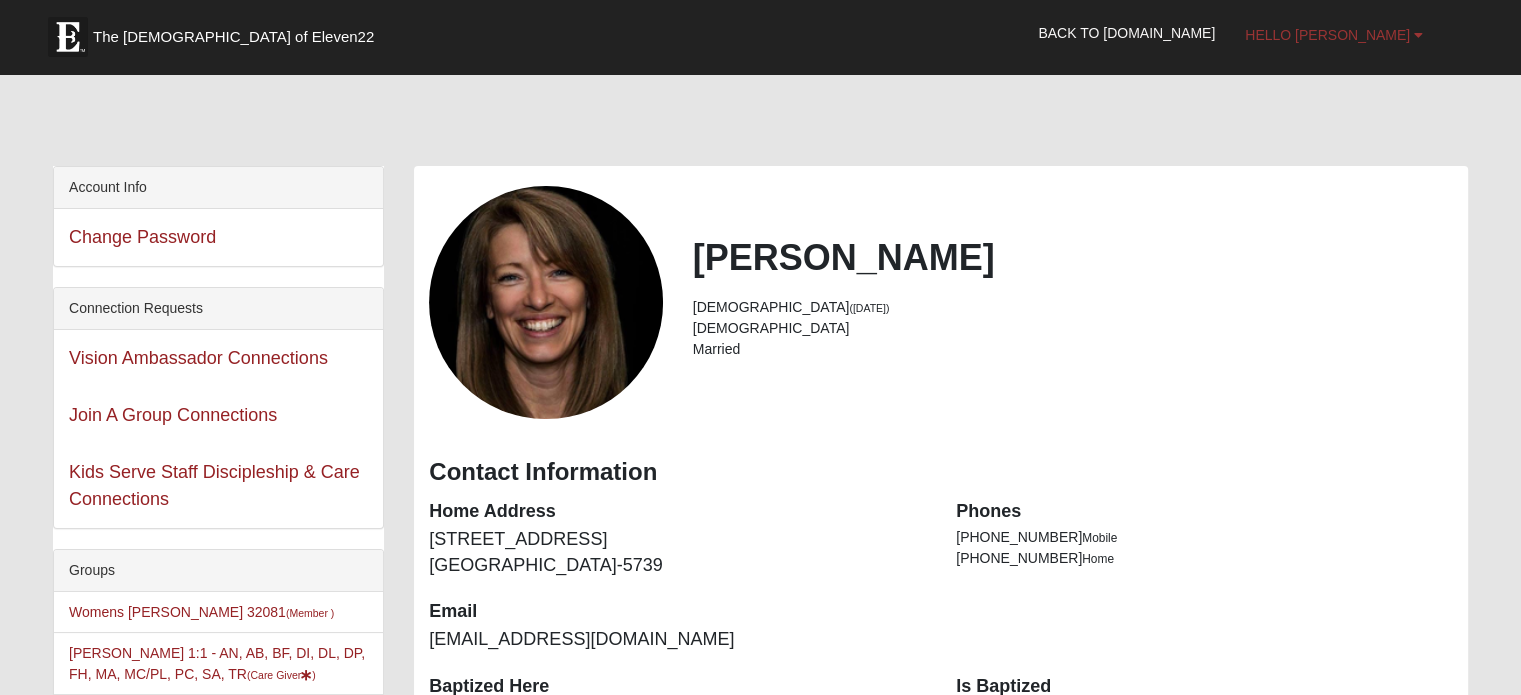 click on "Hello Tammy" at bounding box center (1327, 35) 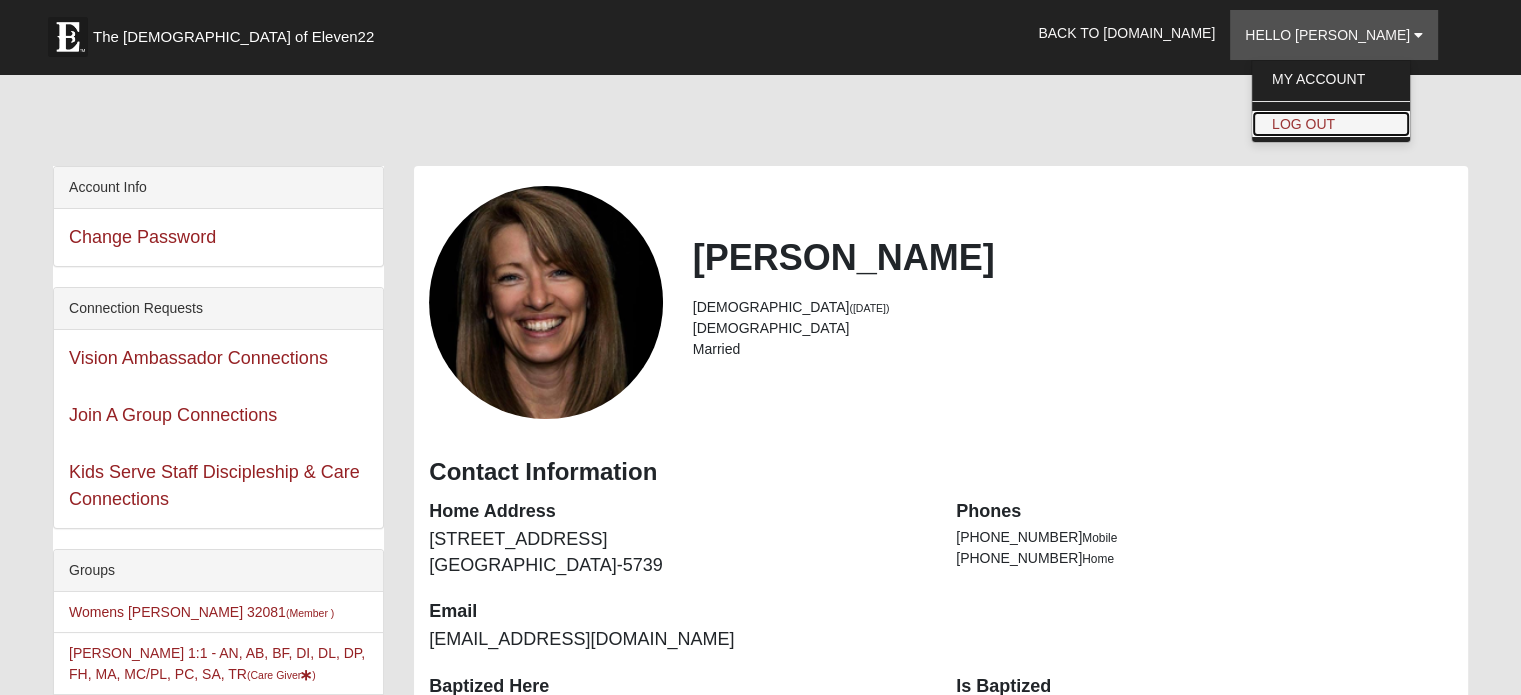 click on "Log Out" at bounding box center [1331, 124] 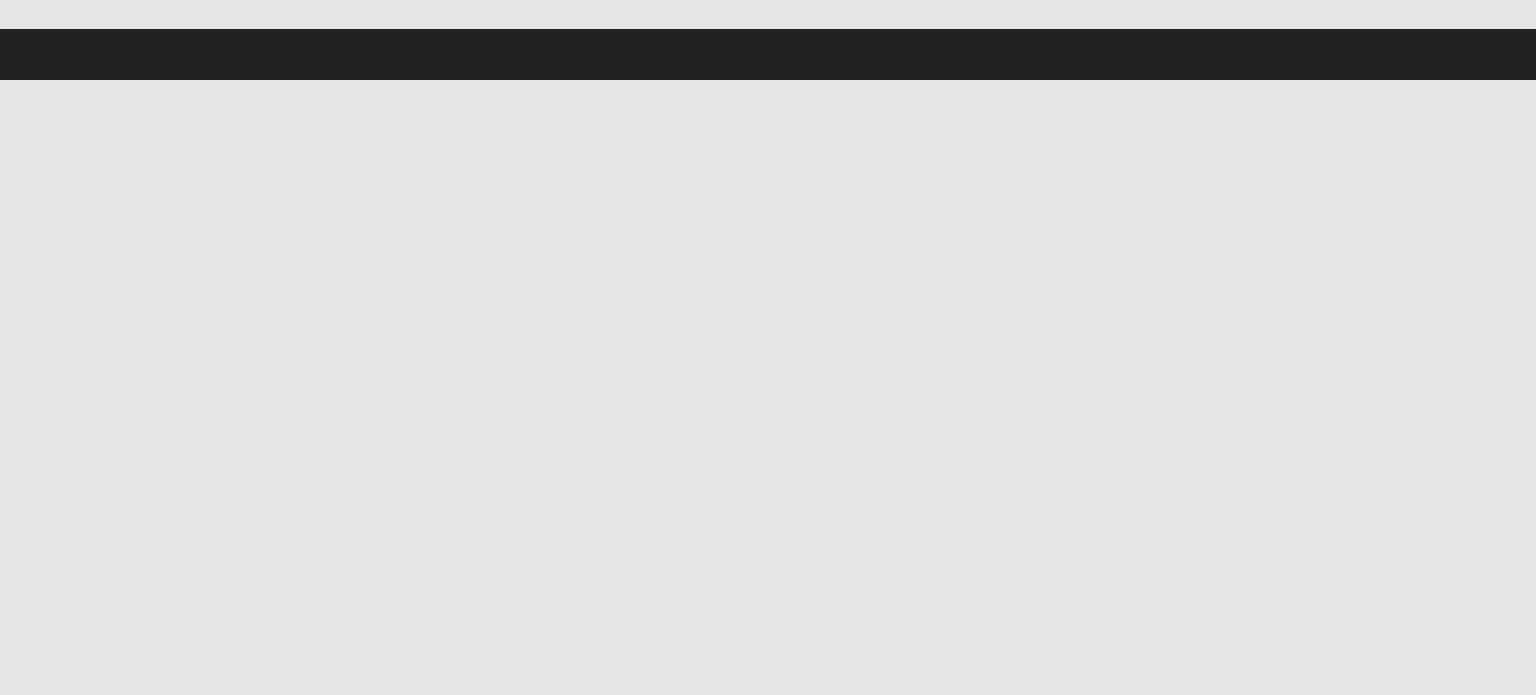 scroll, scrollTop: 0, scrollLeft: 0, axis: both 